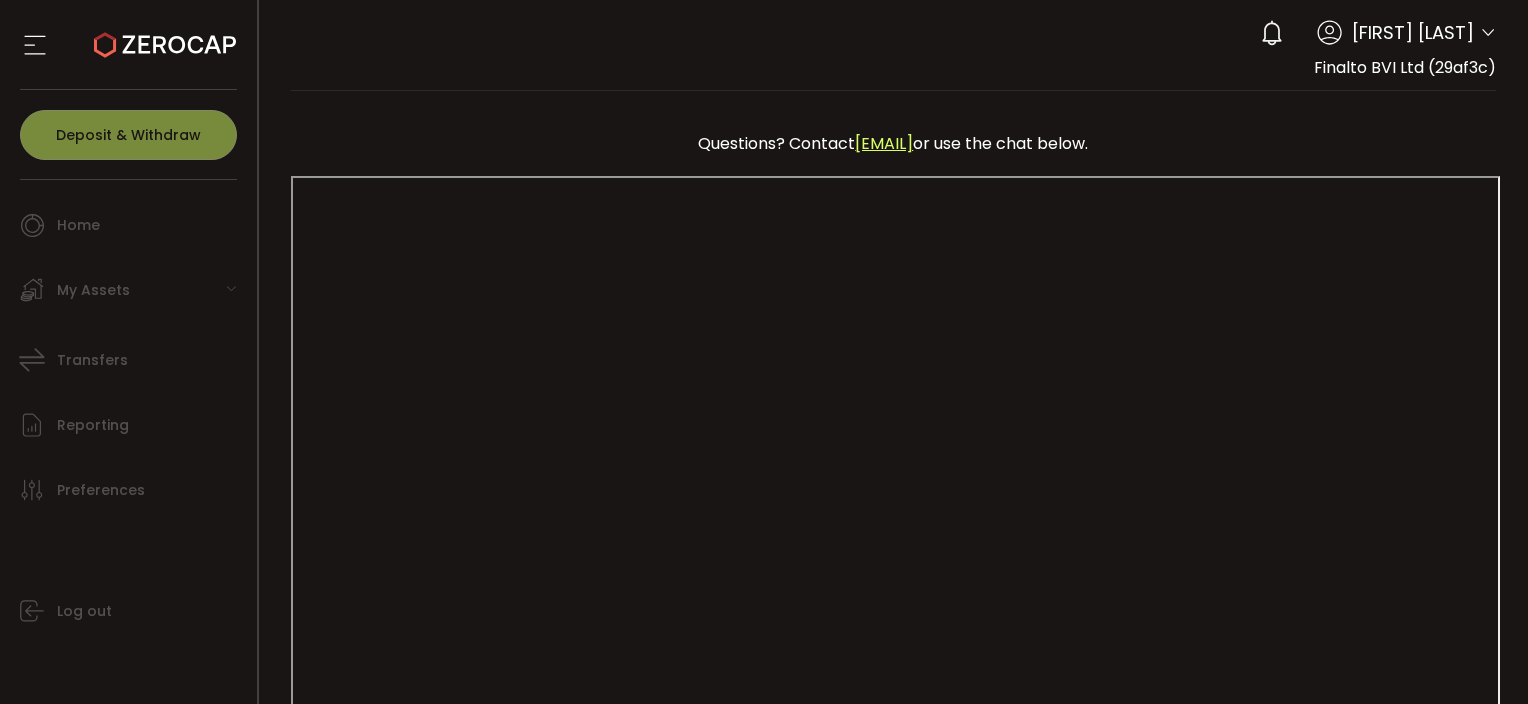 scroll, scrollTop: 0, scrollLeft: 0, axis: both 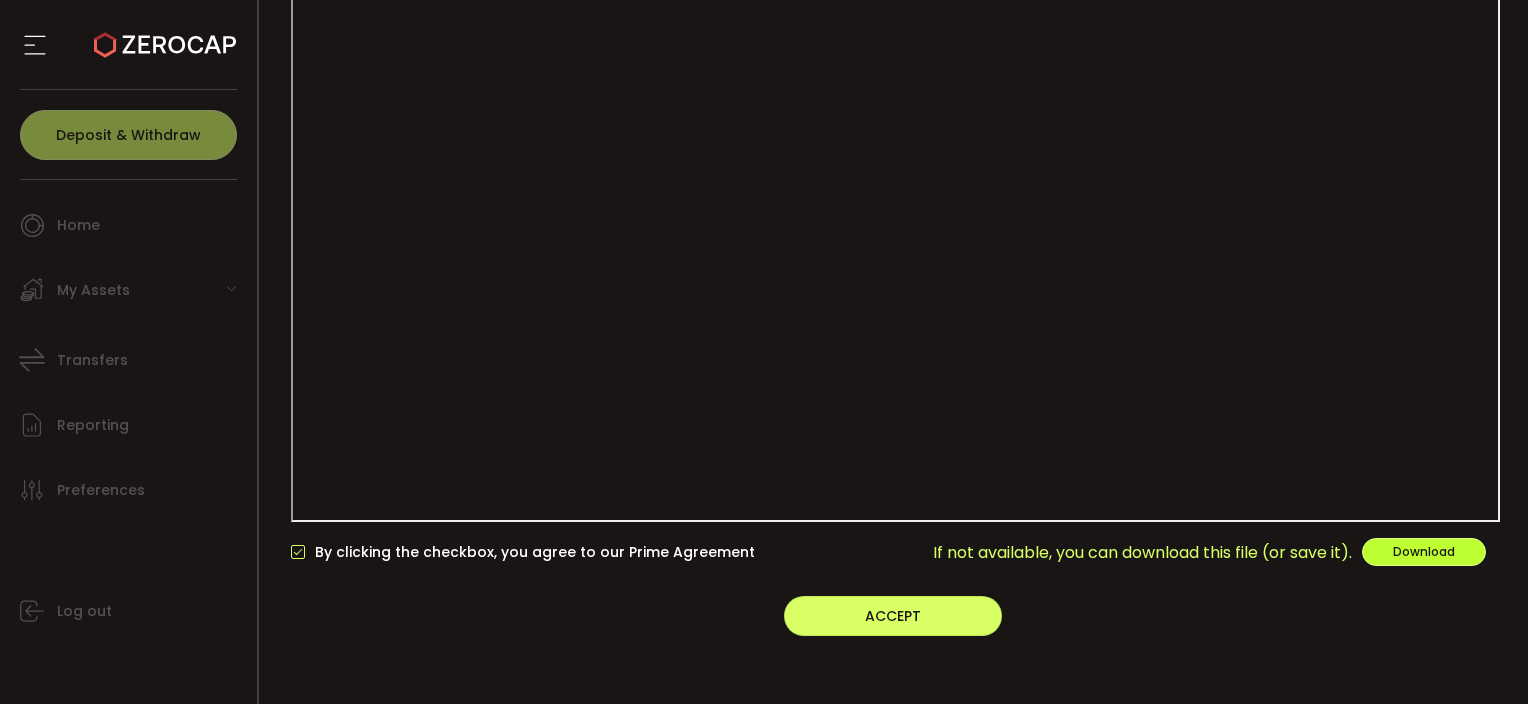 click on "Download" at bounding box center (1424, 551) 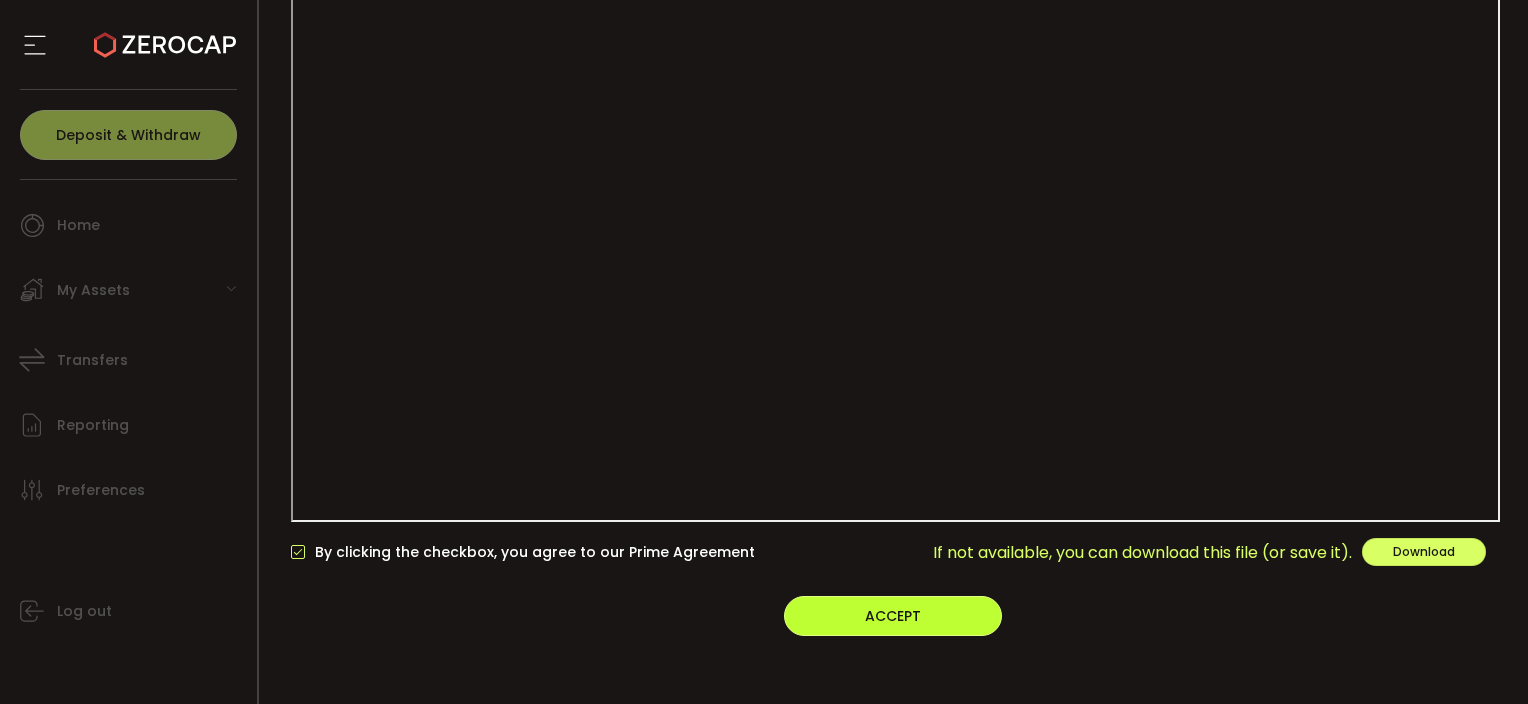 click on "ACCEPT" at bounding box center [893, 616] 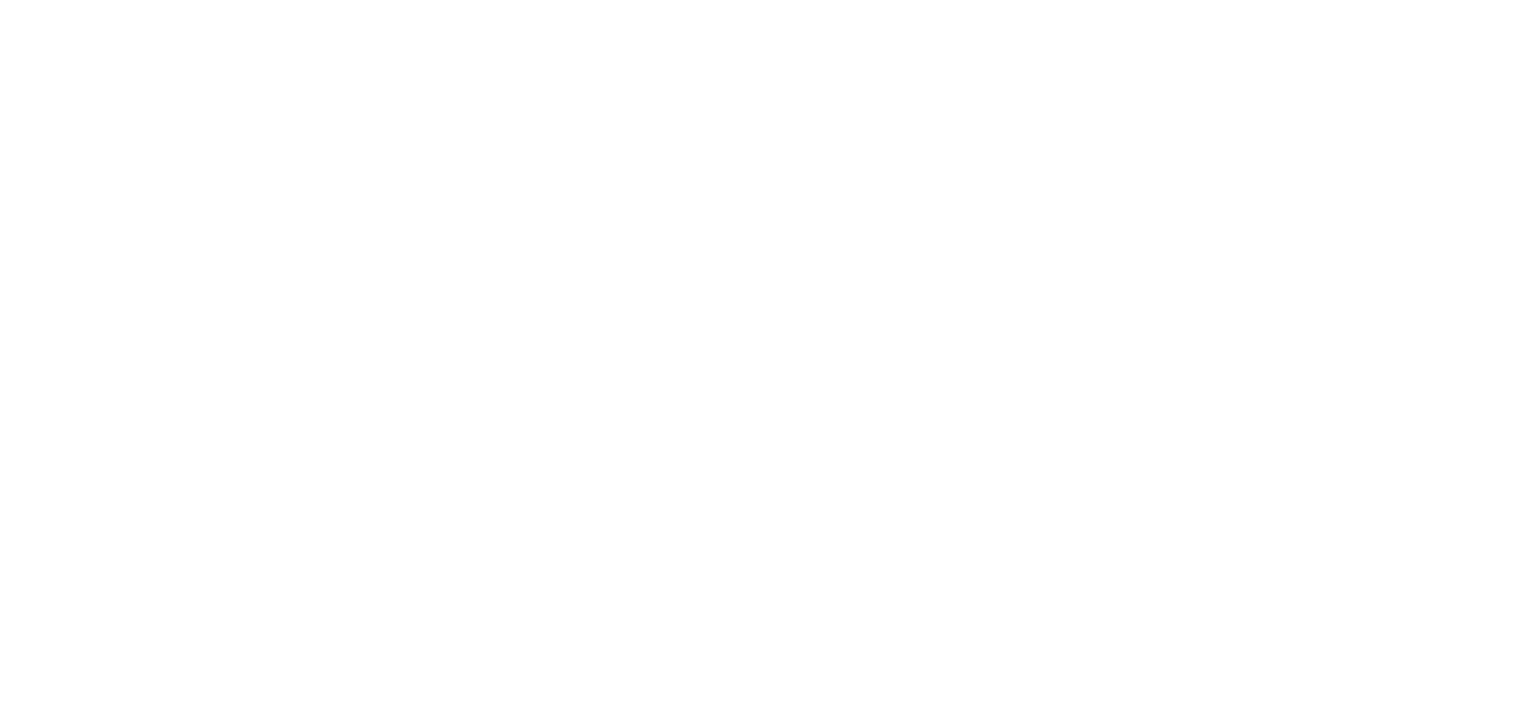 scroll, scrollTop: 0, scrollLeft: 0, axis: both 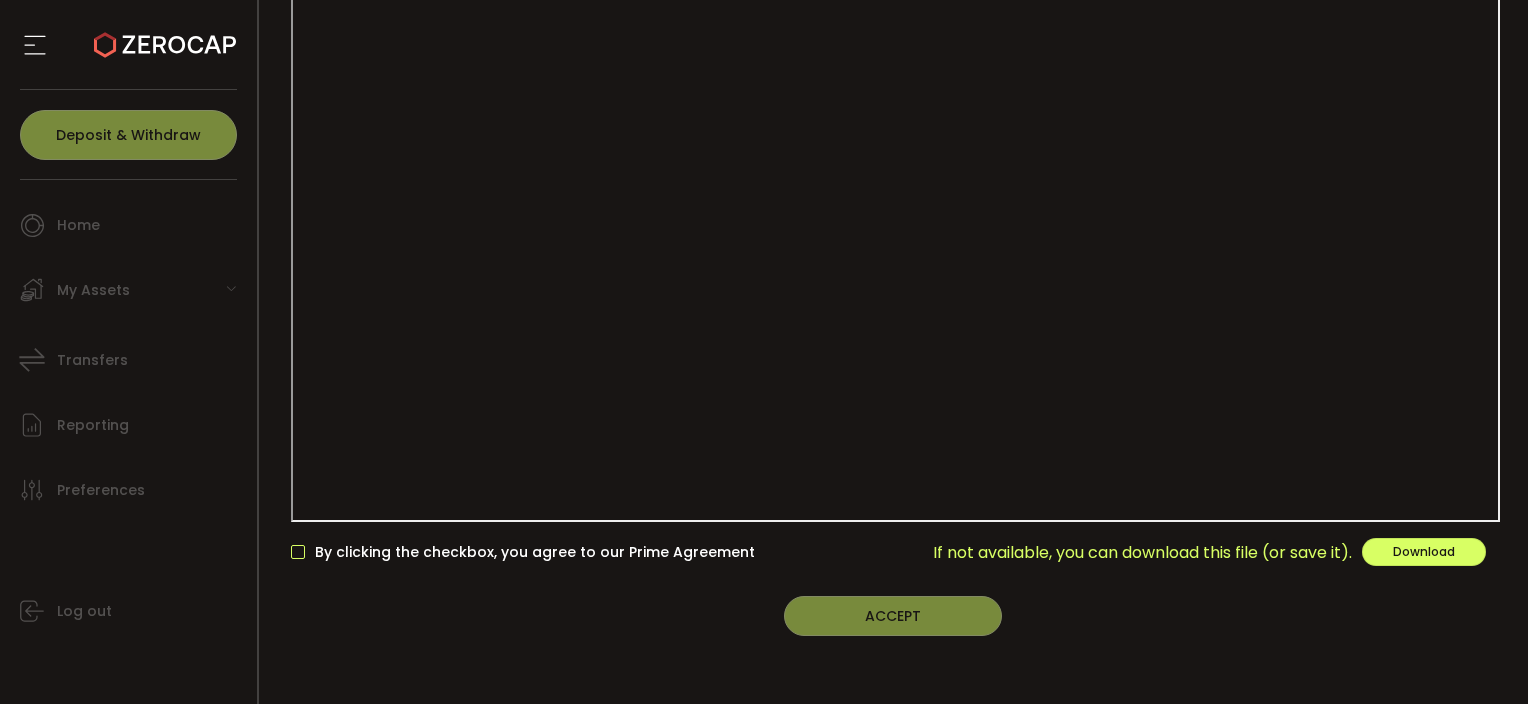 click at bounding box center [298, 552] 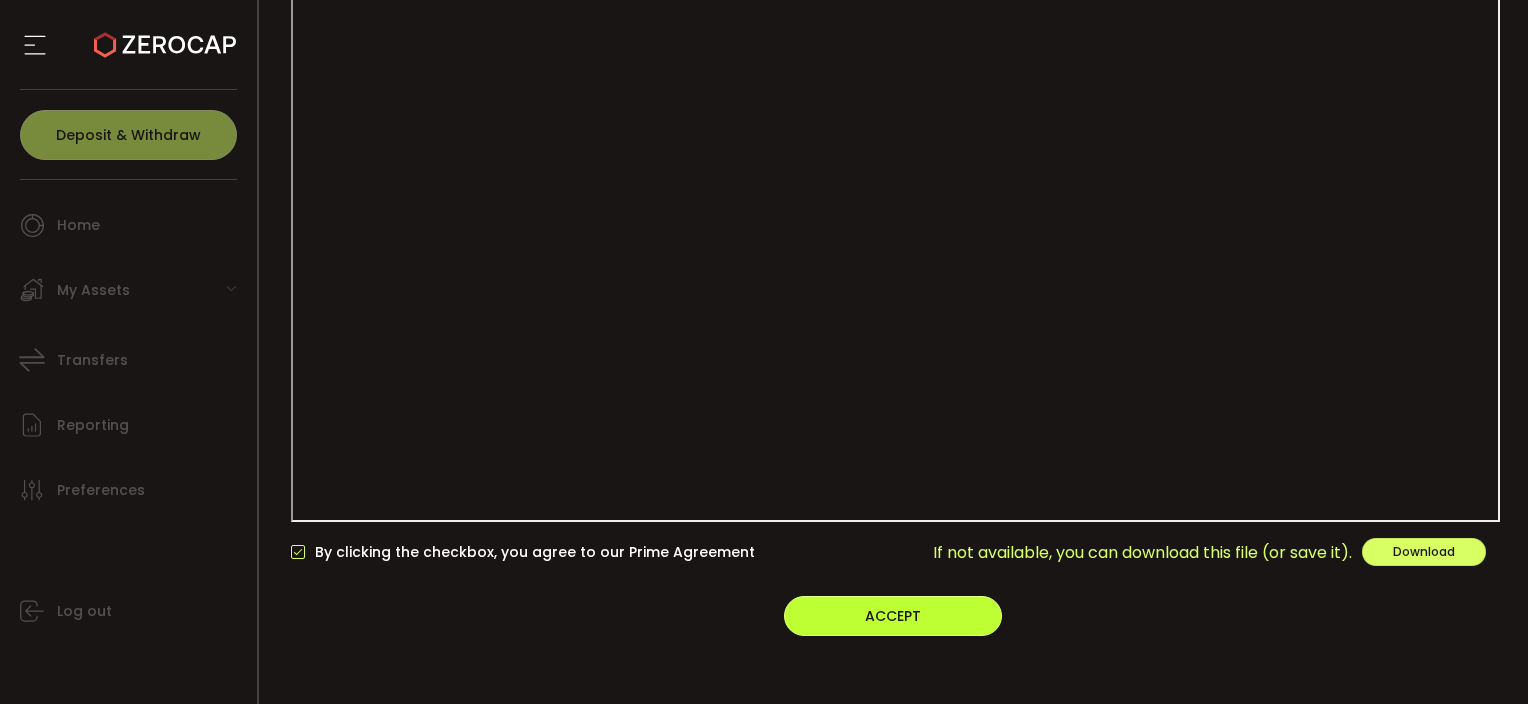 click on "ACCEPT" at bounding box center [893, 616] 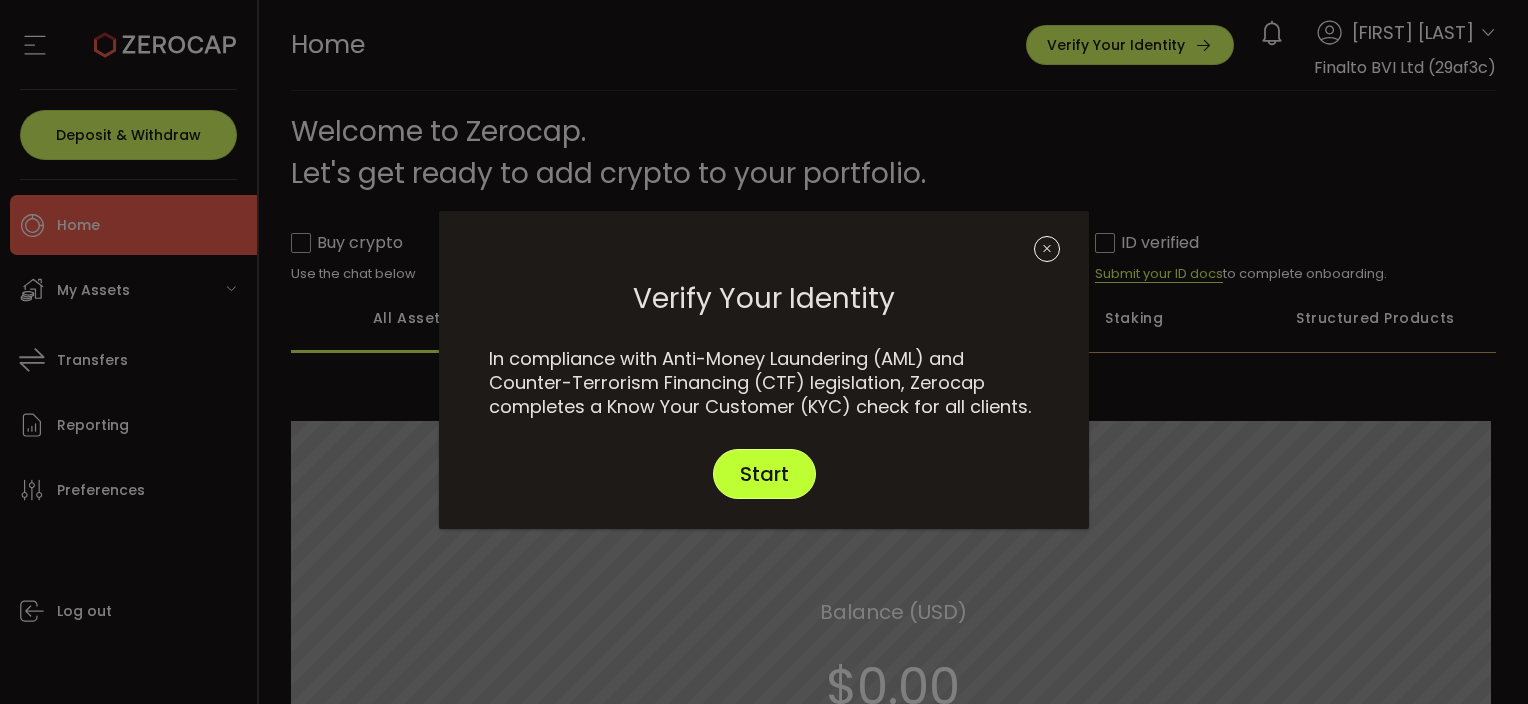 click on "Start" at bounding box center (764, 474) 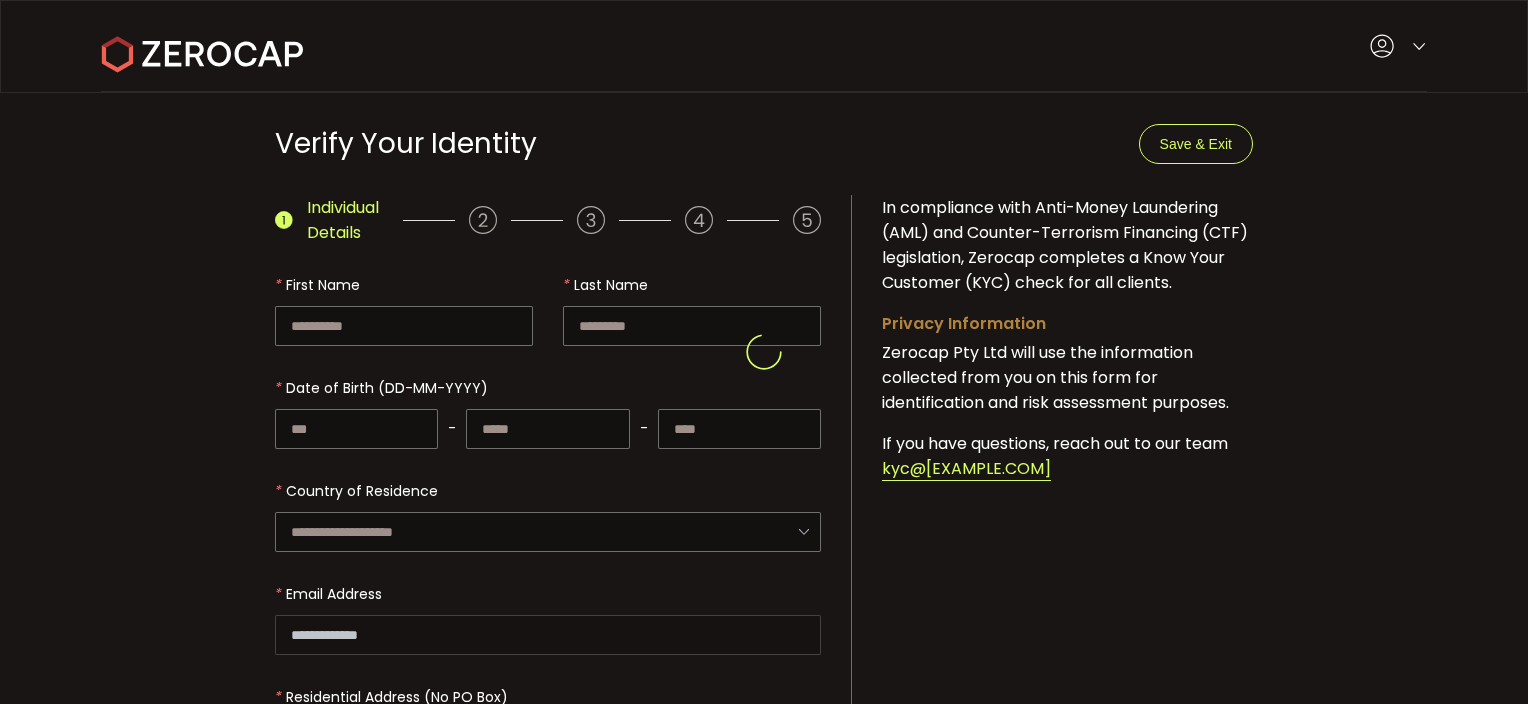 type on "*******" 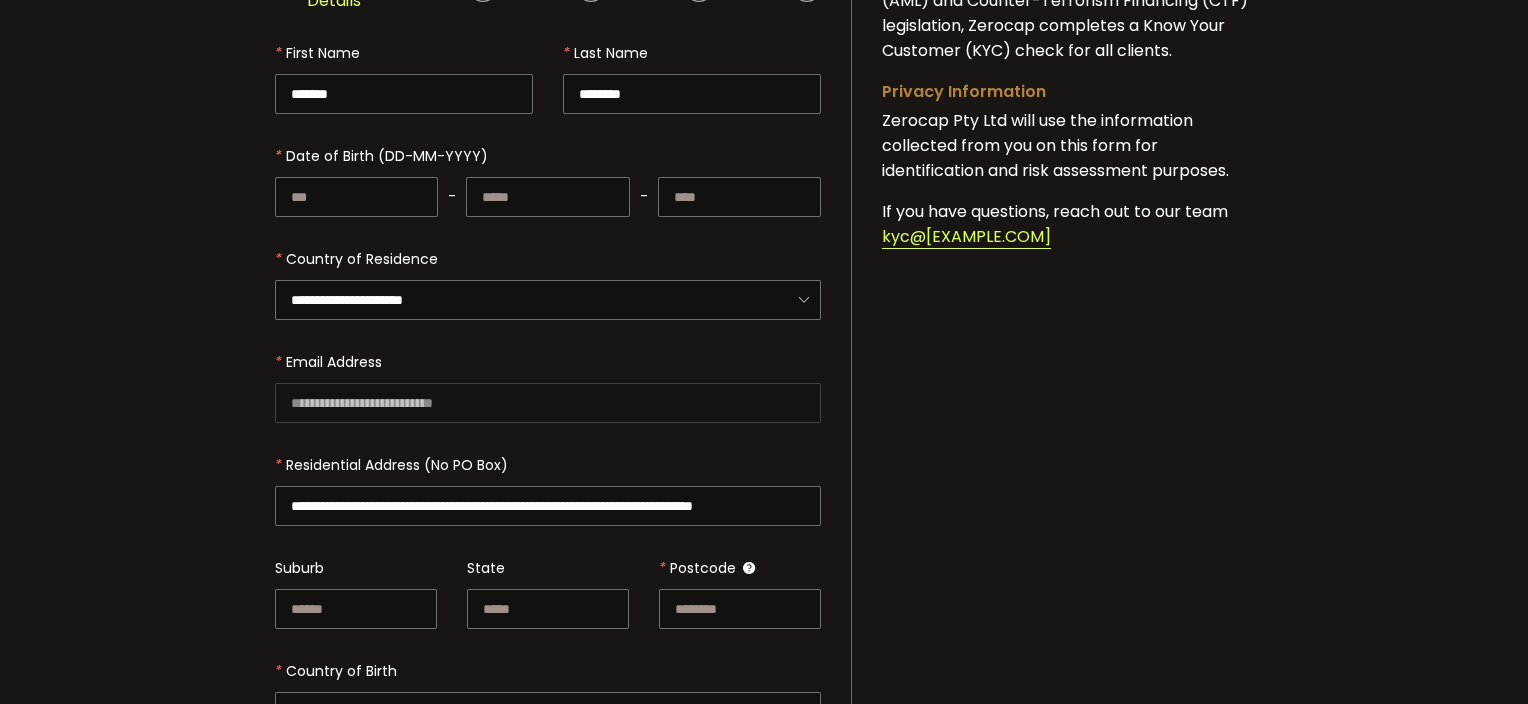 scroll, scrollTop: 0, scrollLeft: 0, axis: both 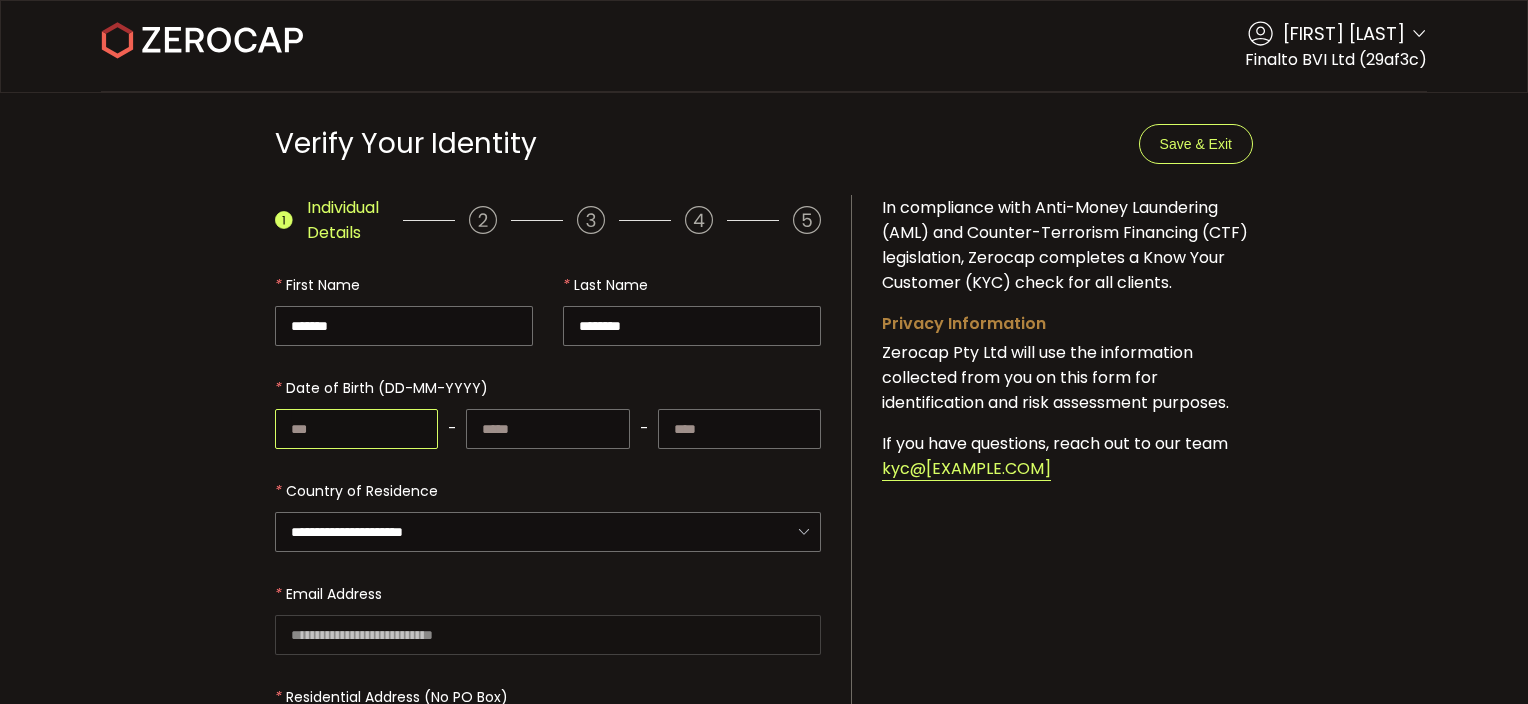 click at bounding box center (356, 429) 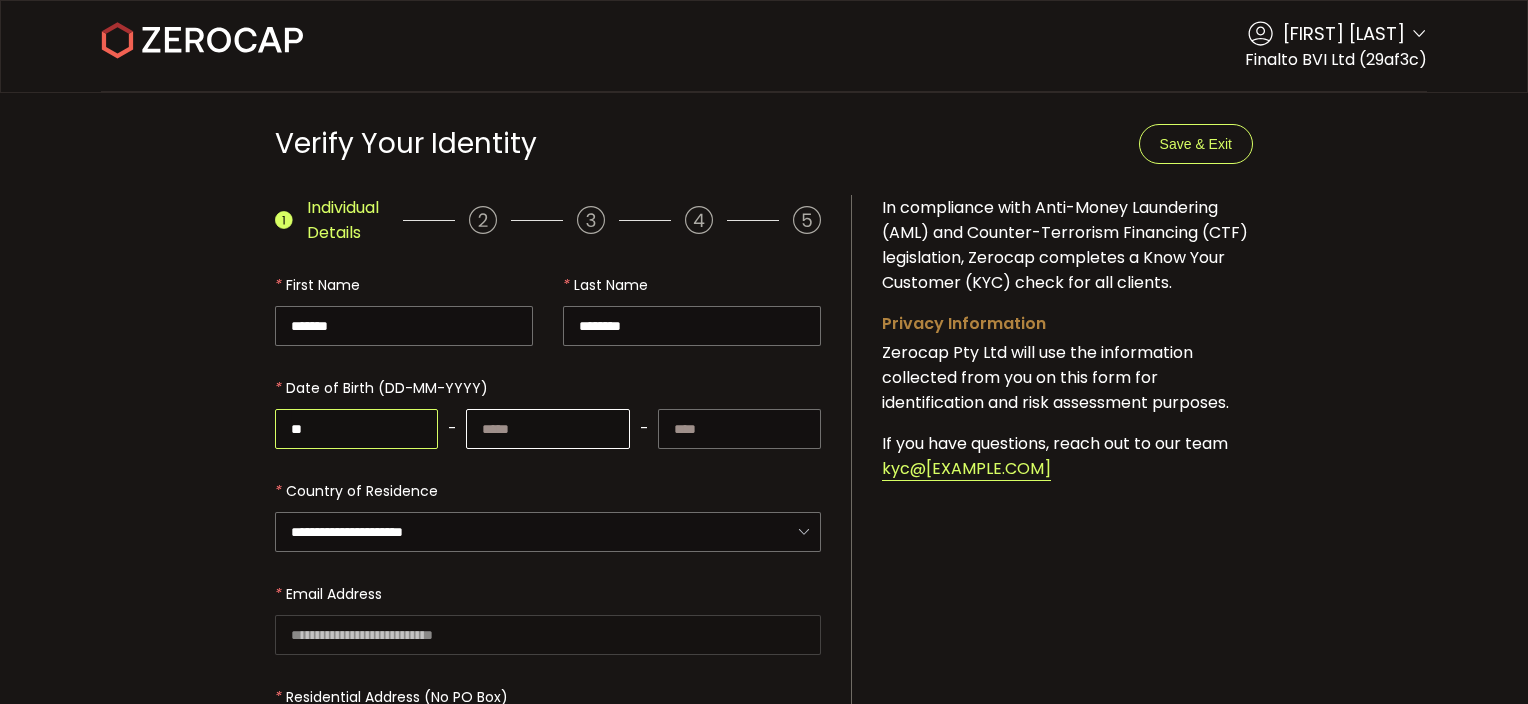 type on "**" 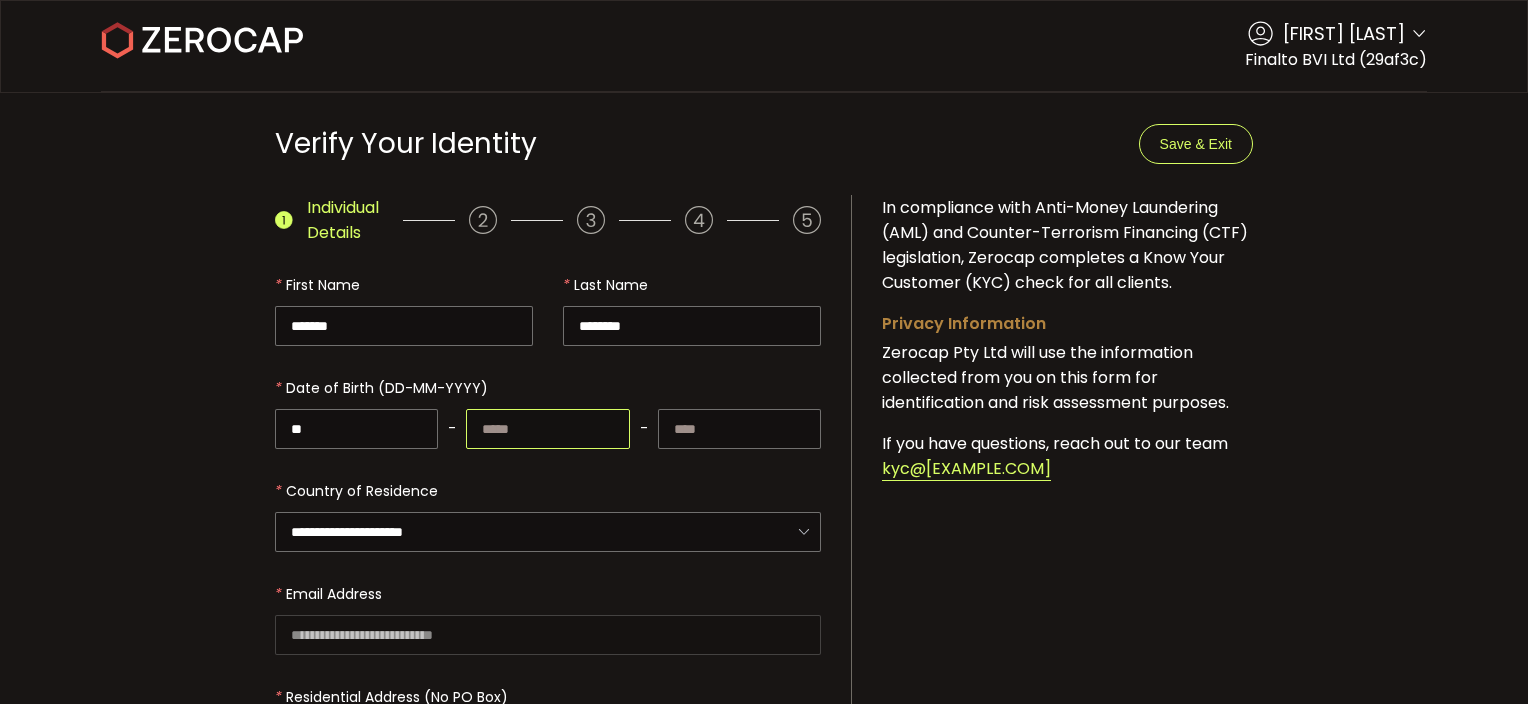 click at bounding box center [547, 429] 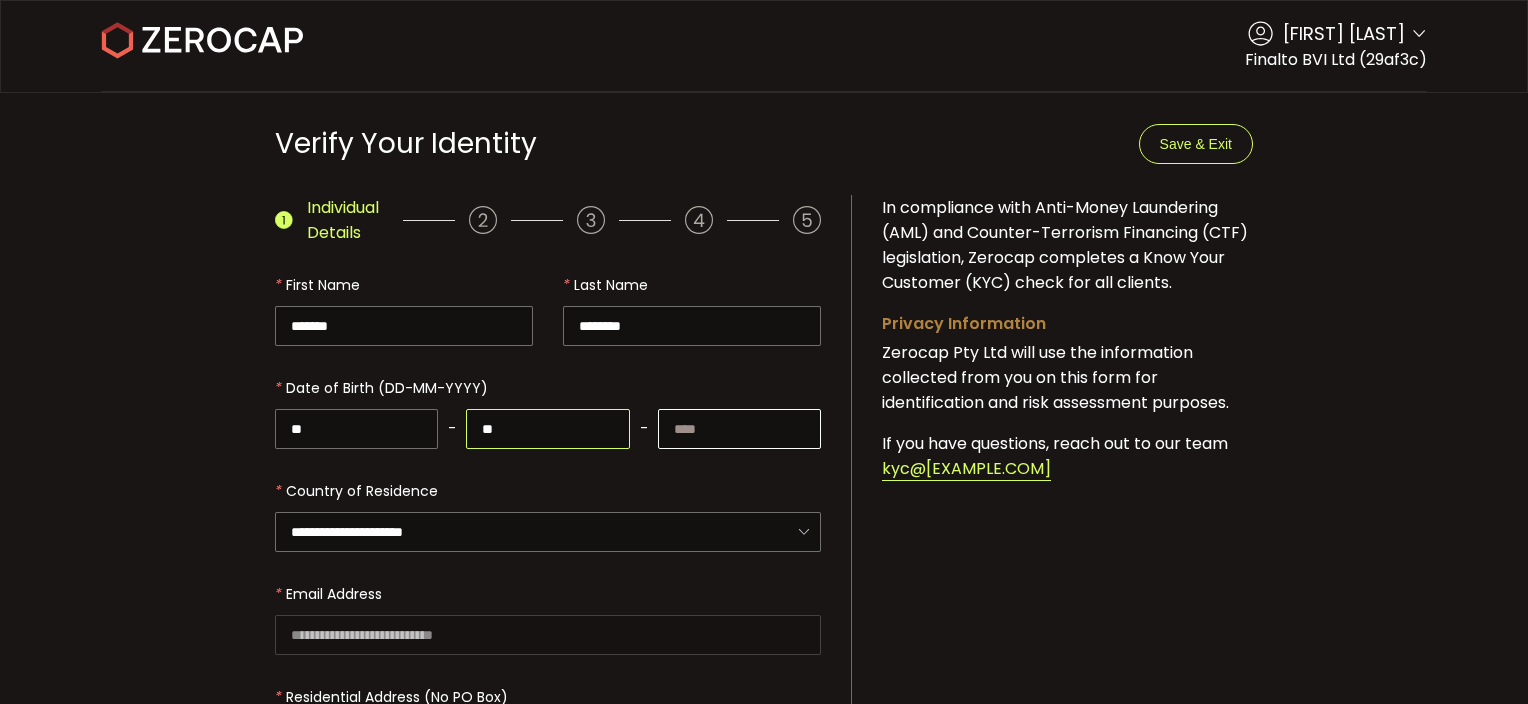 type on "**" 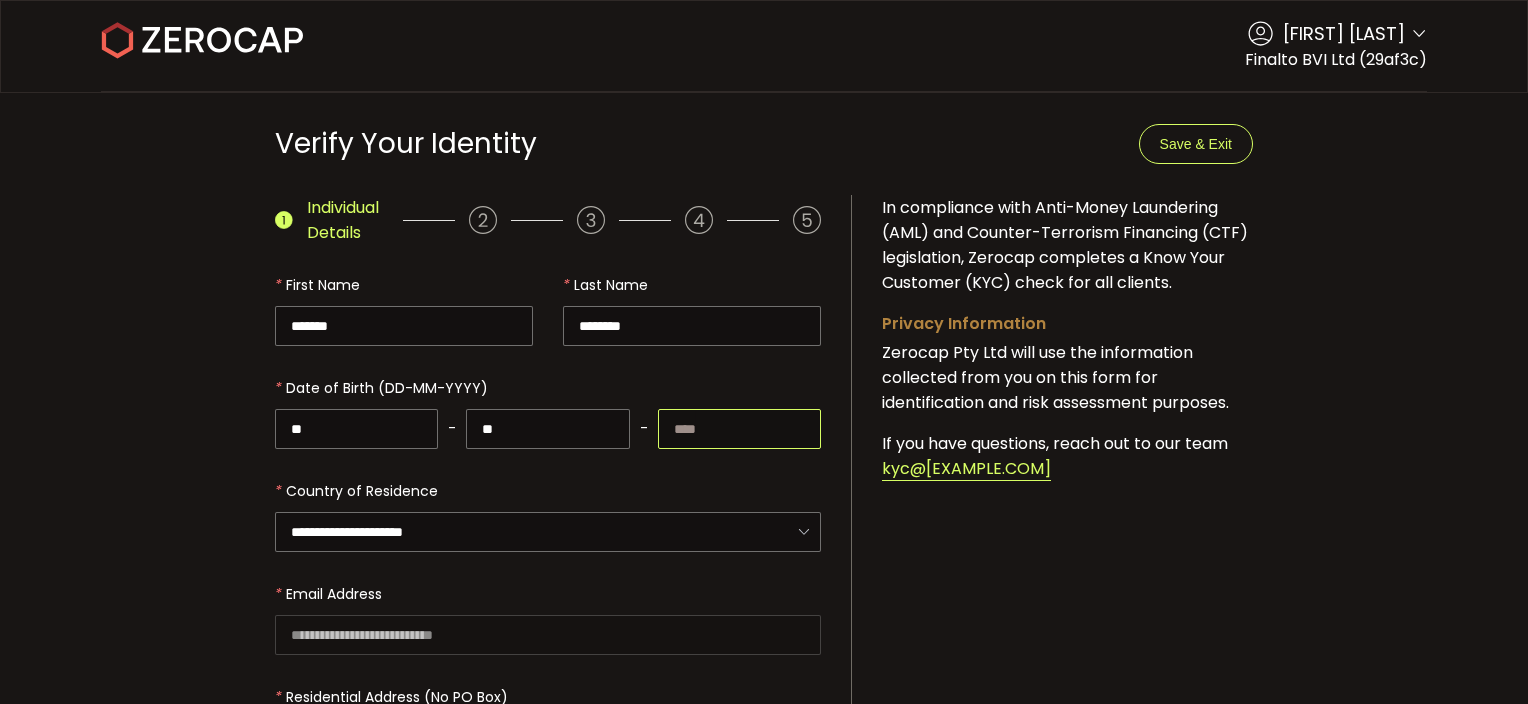 click at bounding box center (739, 429) 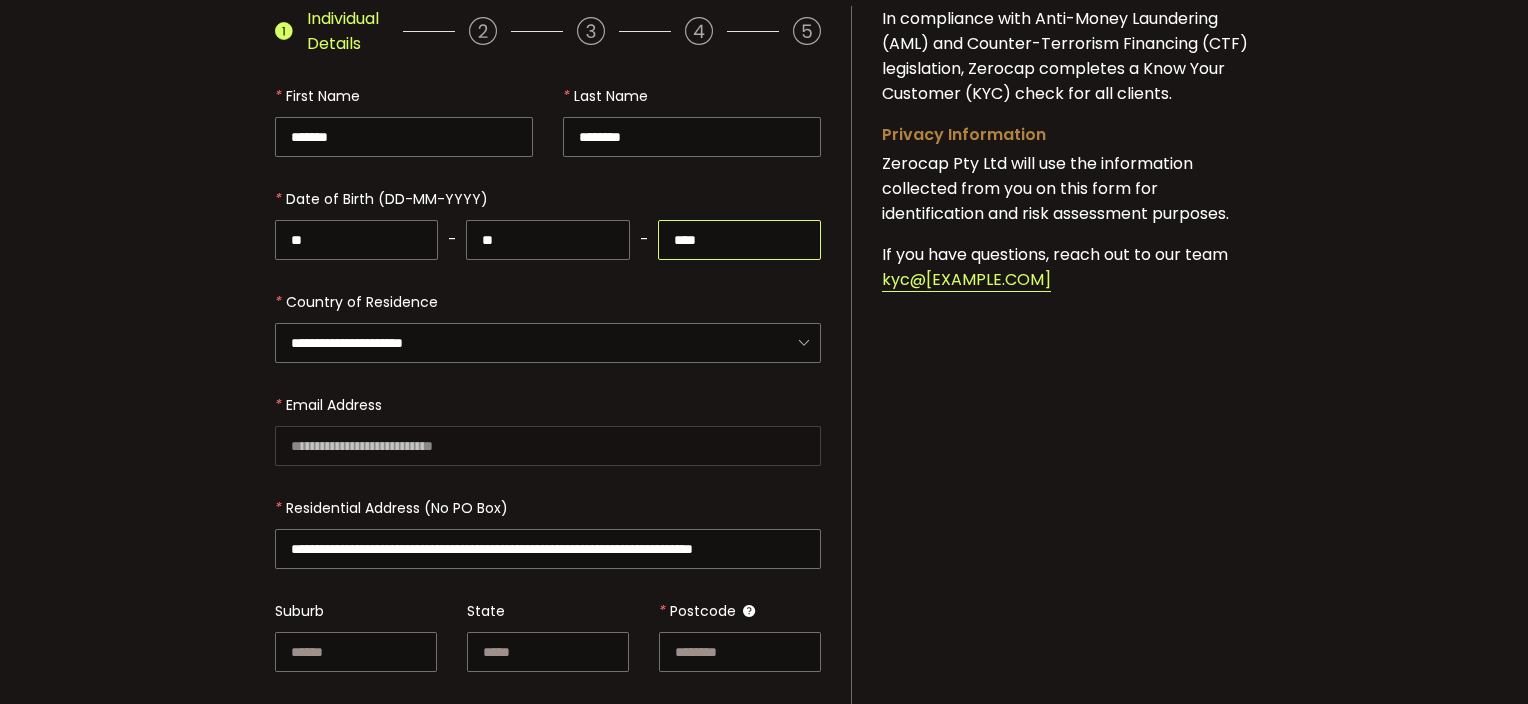 scroll, scrollTop: 200, scrollLeft: 0, axis: vertical 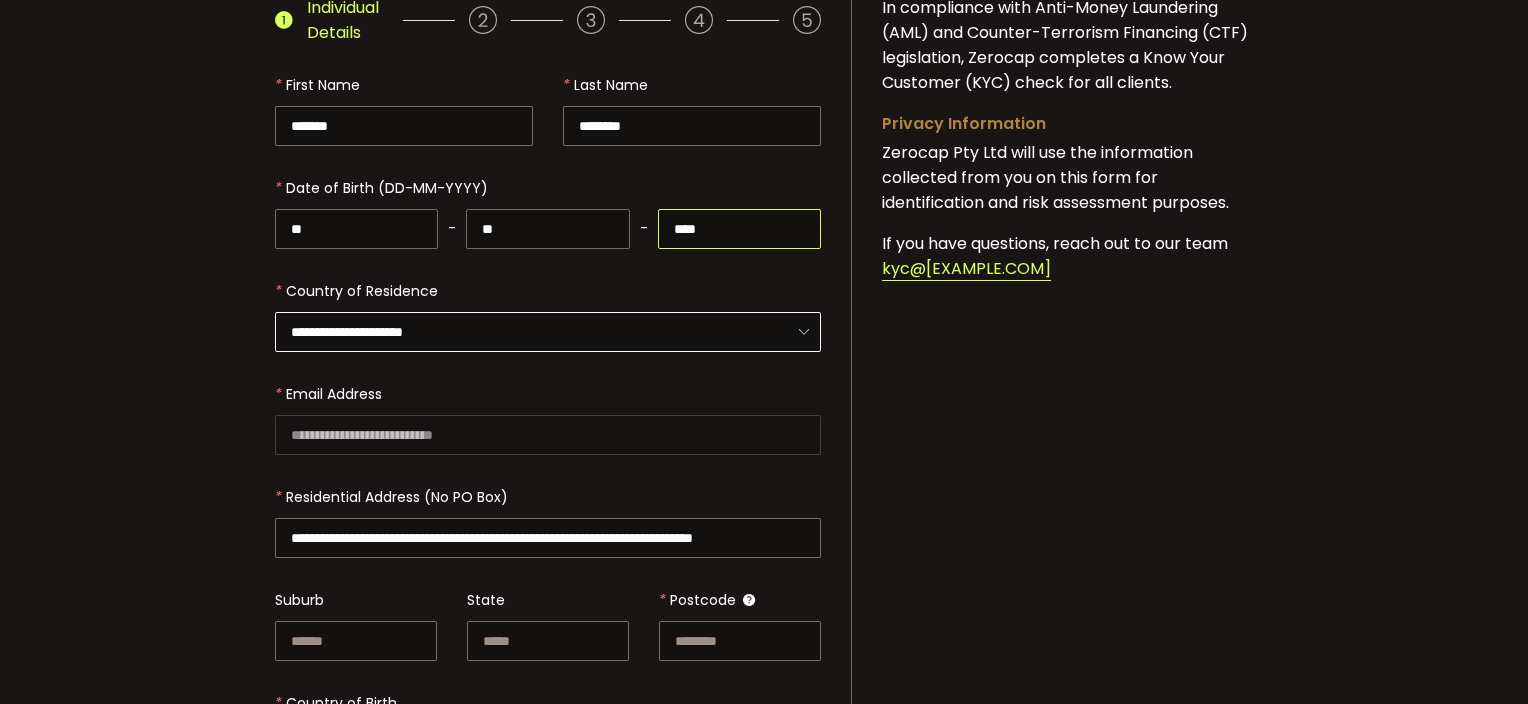 type on "****" 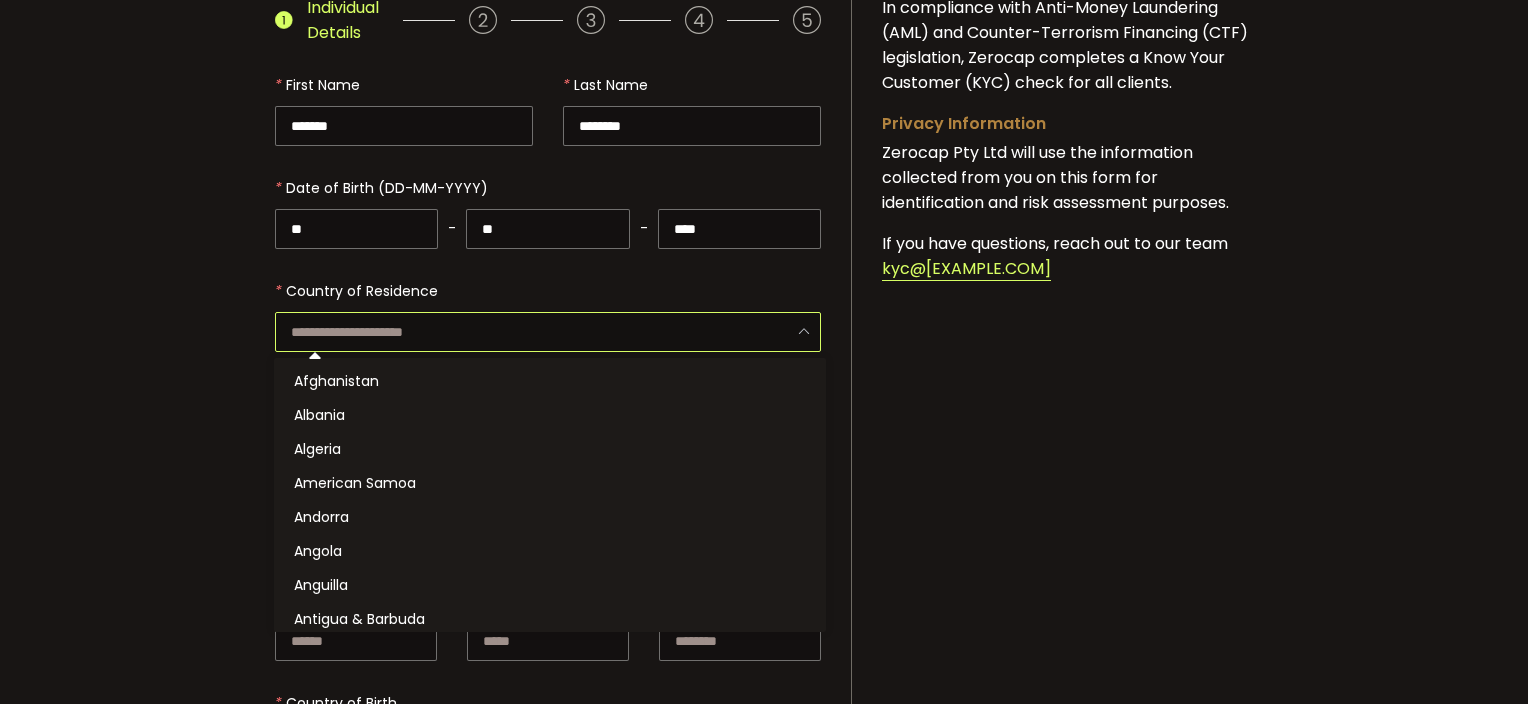 click at bounding box center [548, 332] 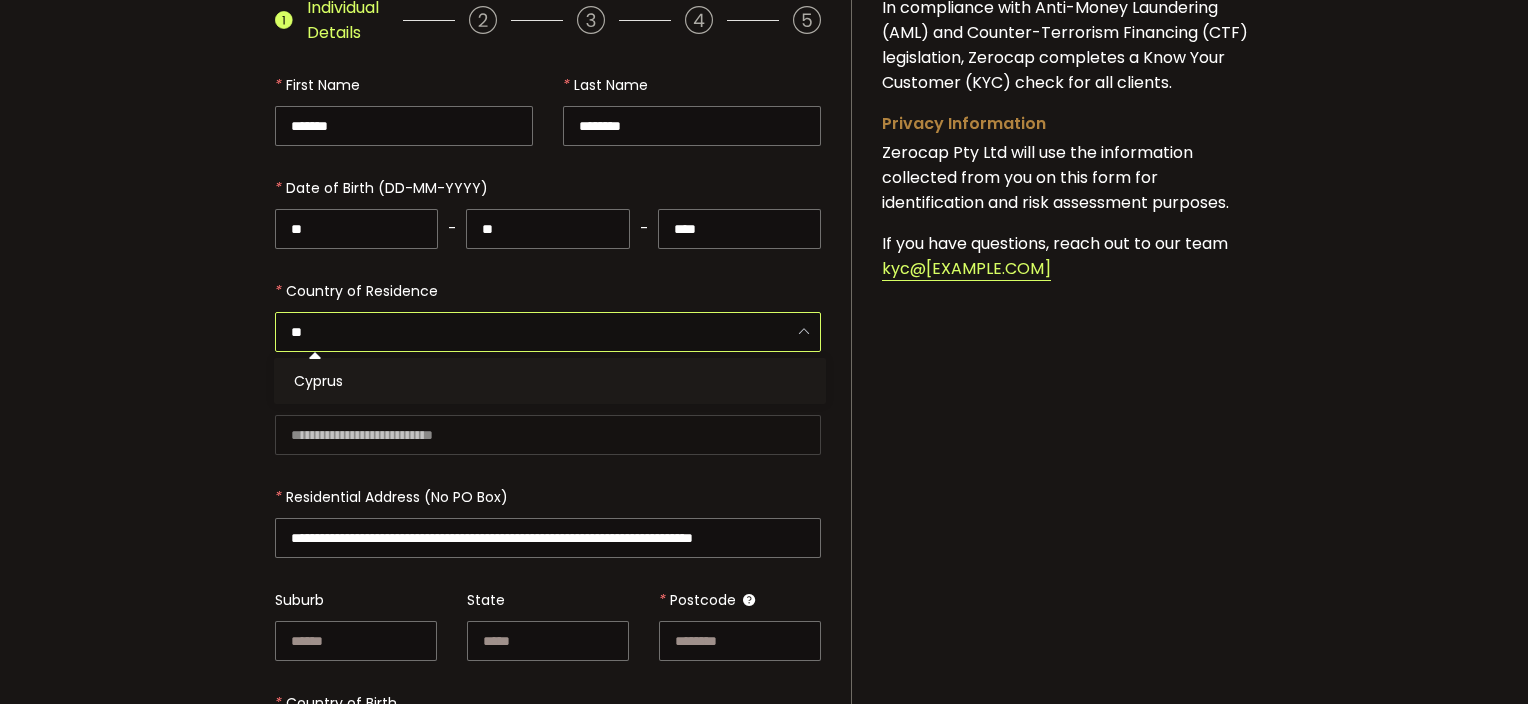 scroll, scrollTop: 0, scrollLeft: 0, axis: both 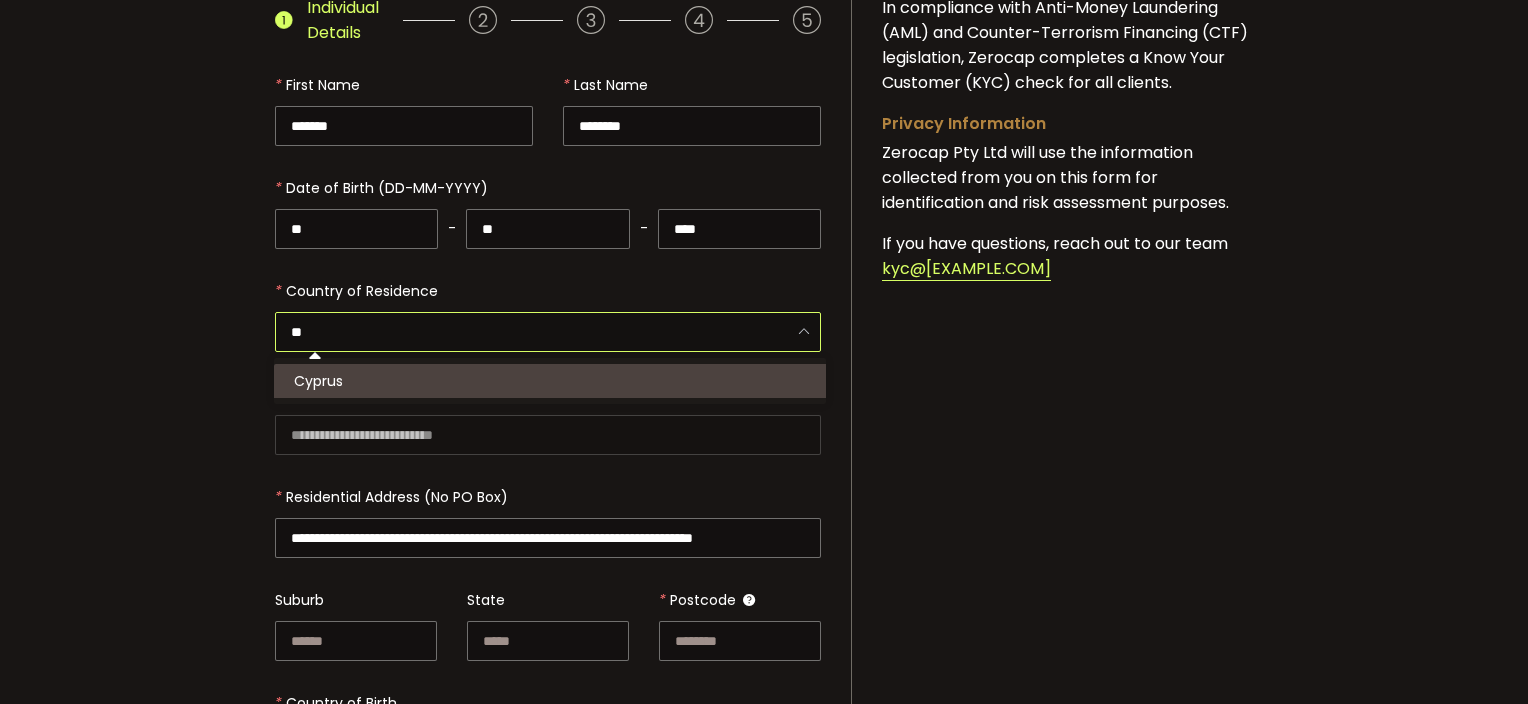 click on "Cyprus" at bounding box center [553, 381] 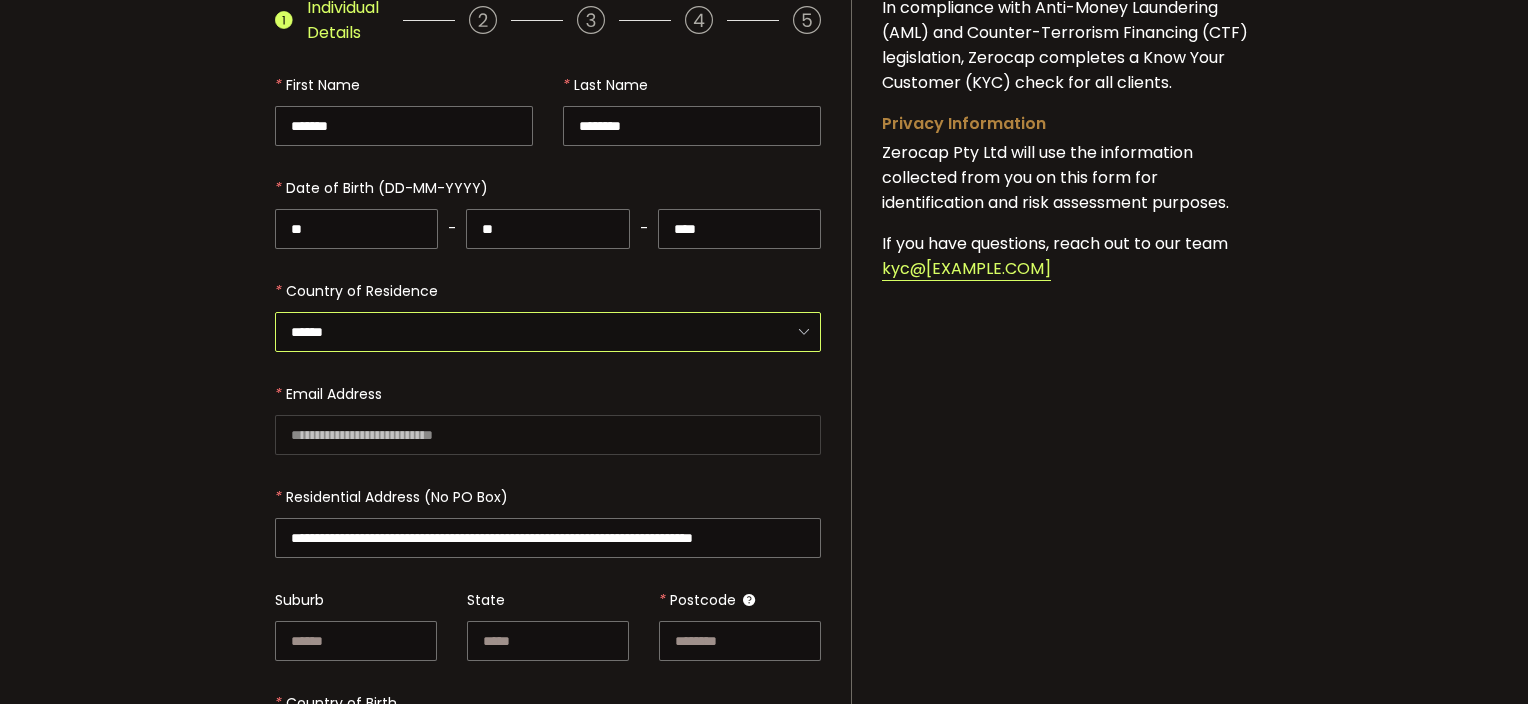 scroll, scrollTop: 400, scrollLeft: 0, axis: vertical 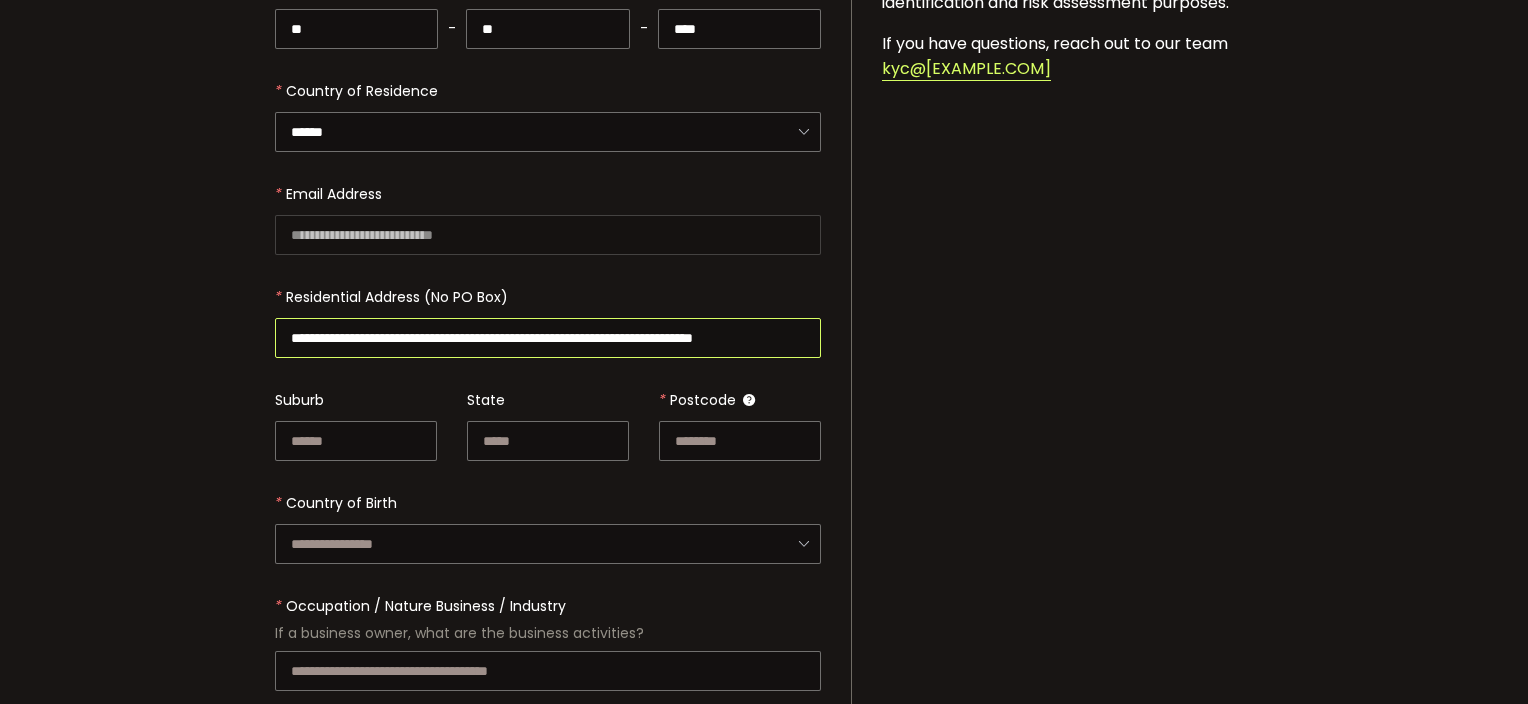 drag, startPoint x: 286, startPoint y: 328, endPoint x: 892, endPoint y: 352, distance: 606.47504 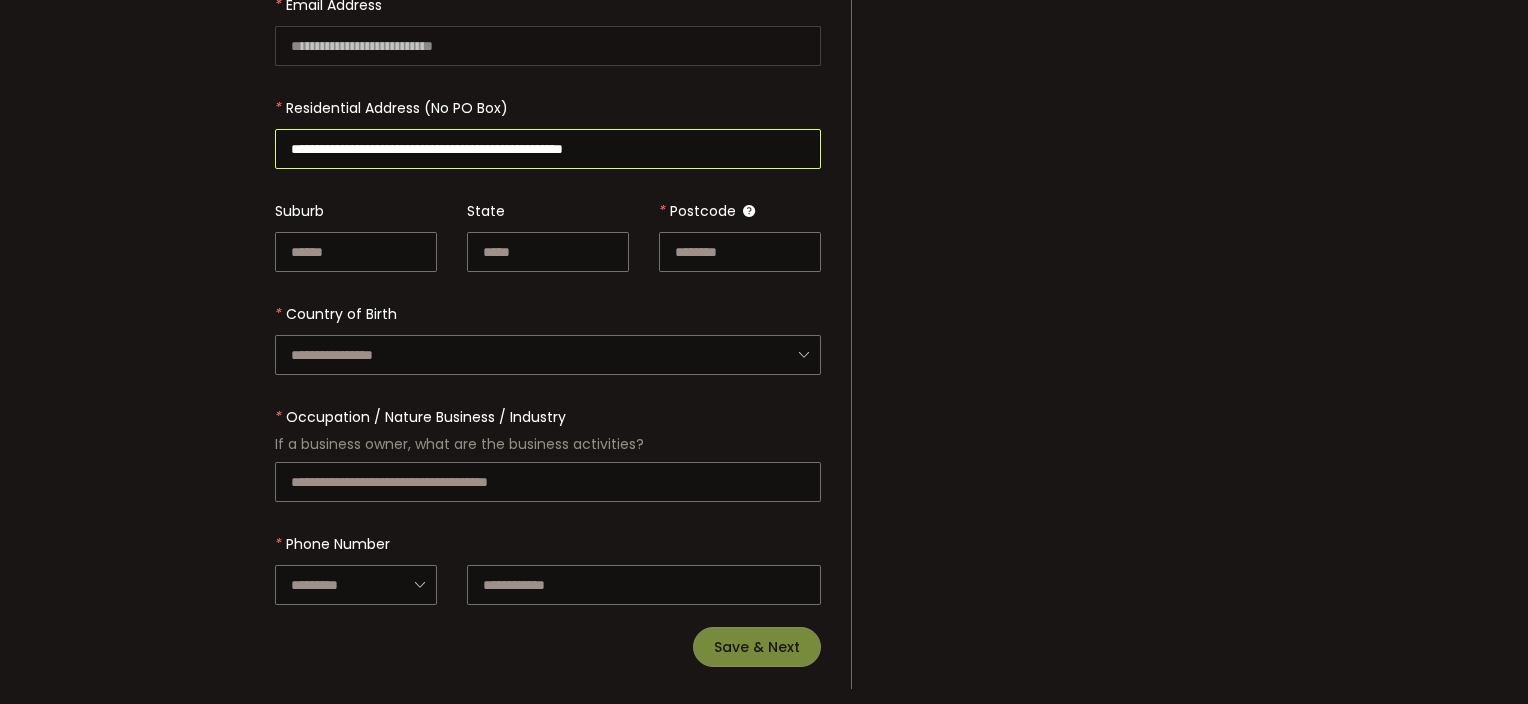 scroll, scrollTop: 592, scrollLeft: 0, axis: vertical 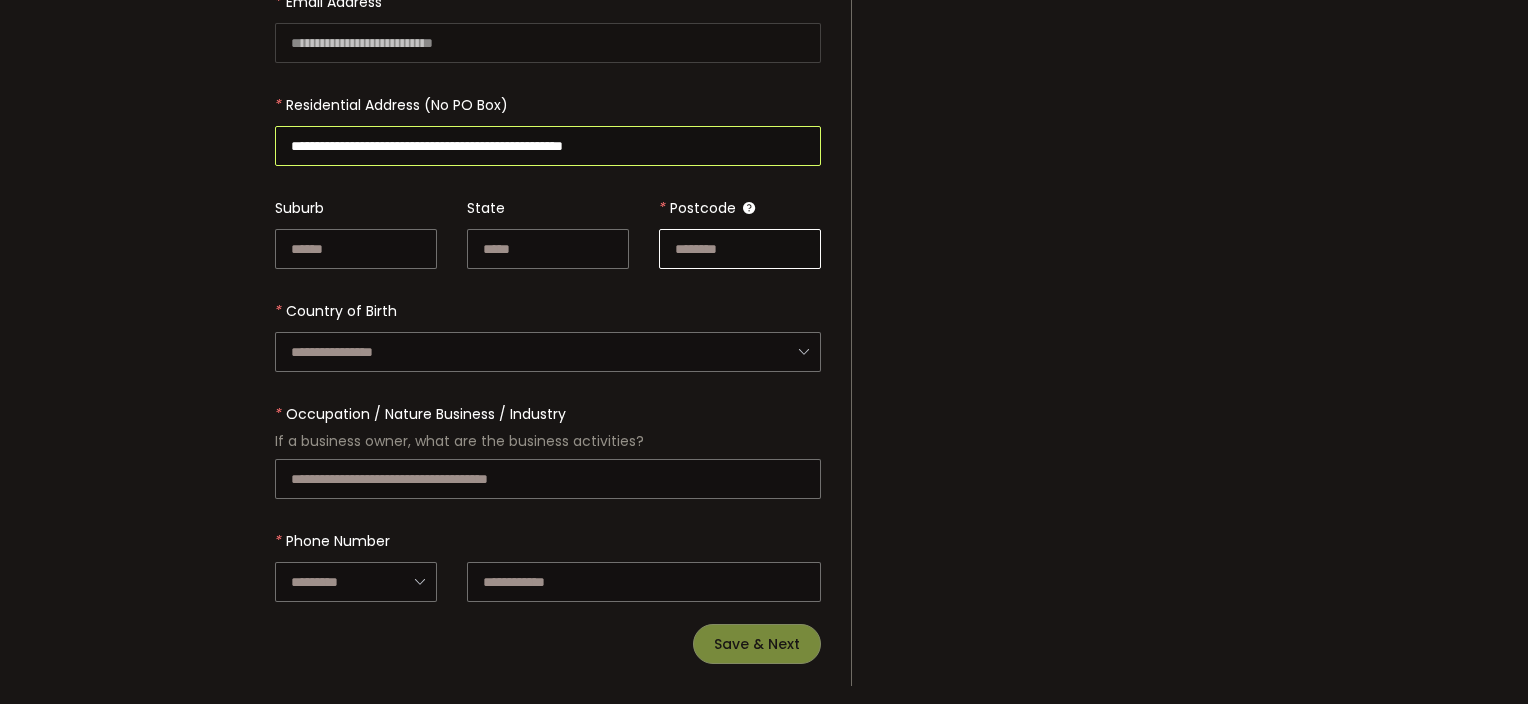type on "**********" 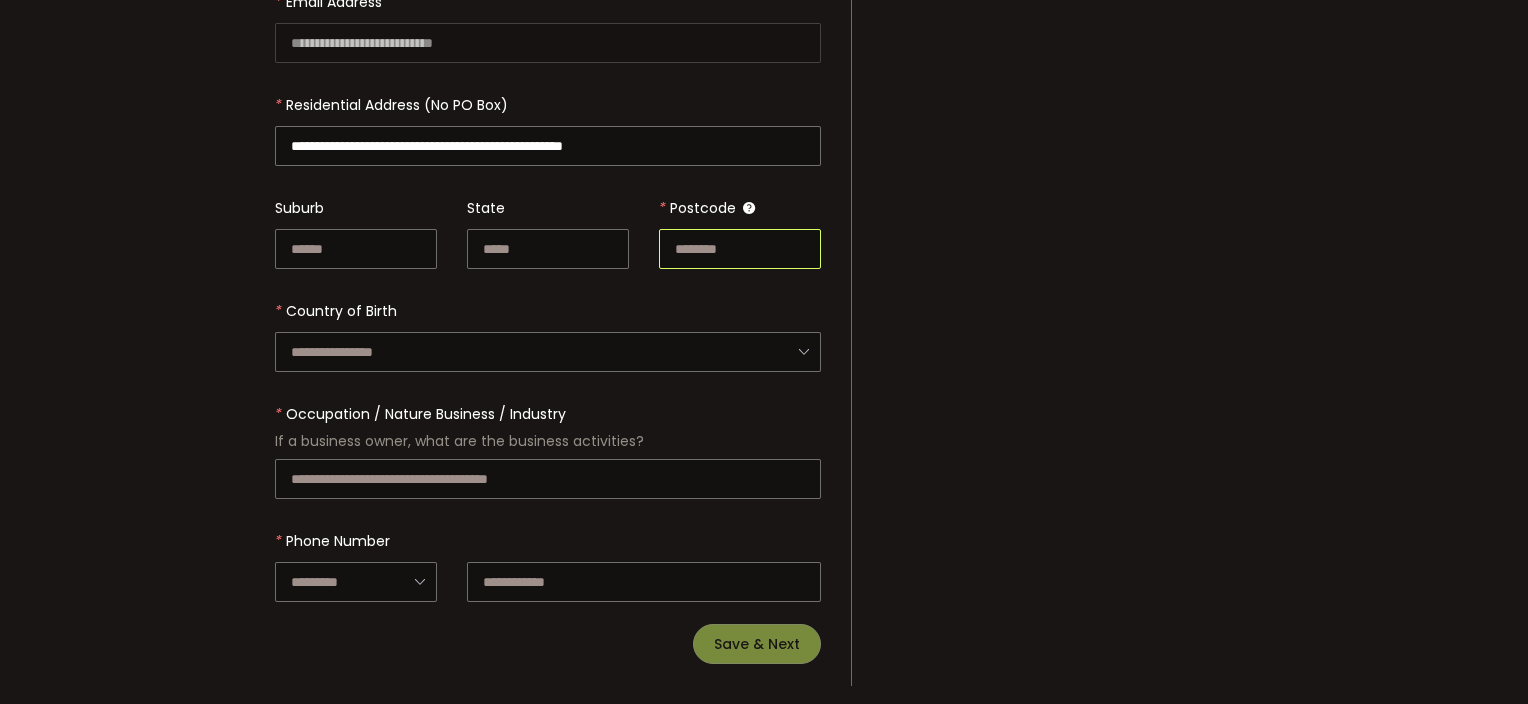 click at bounding box center (740, 249) 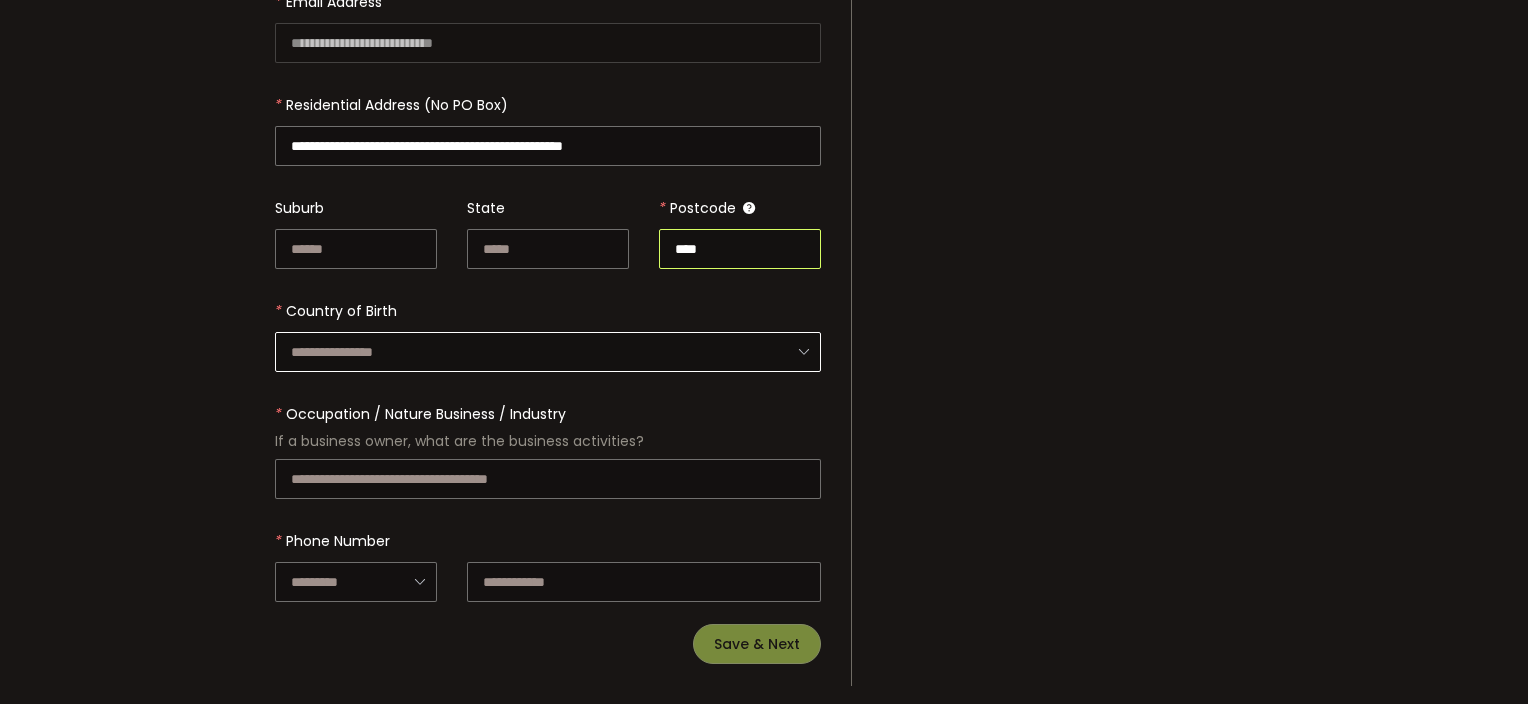 type on "****" 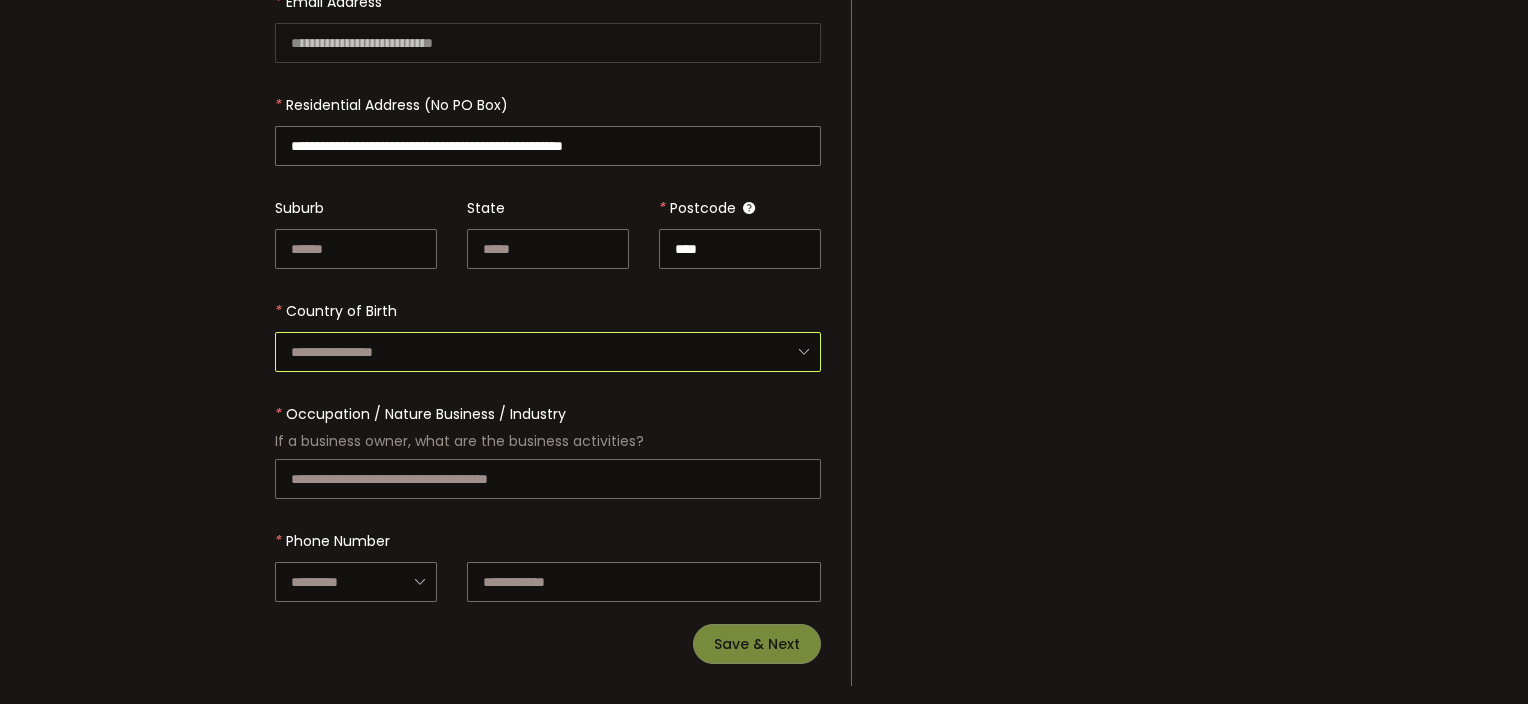 click at bounding box center [548, 352] 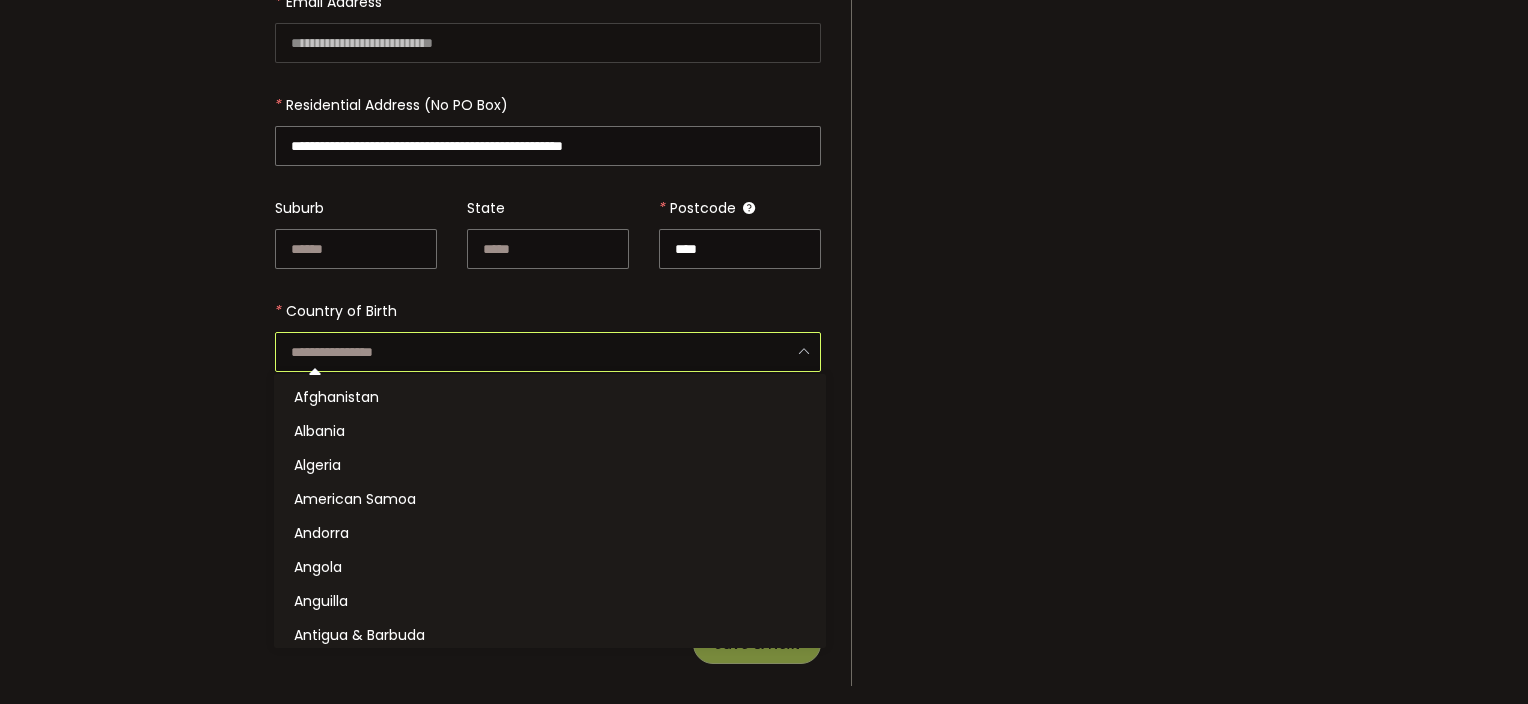 type on "******" 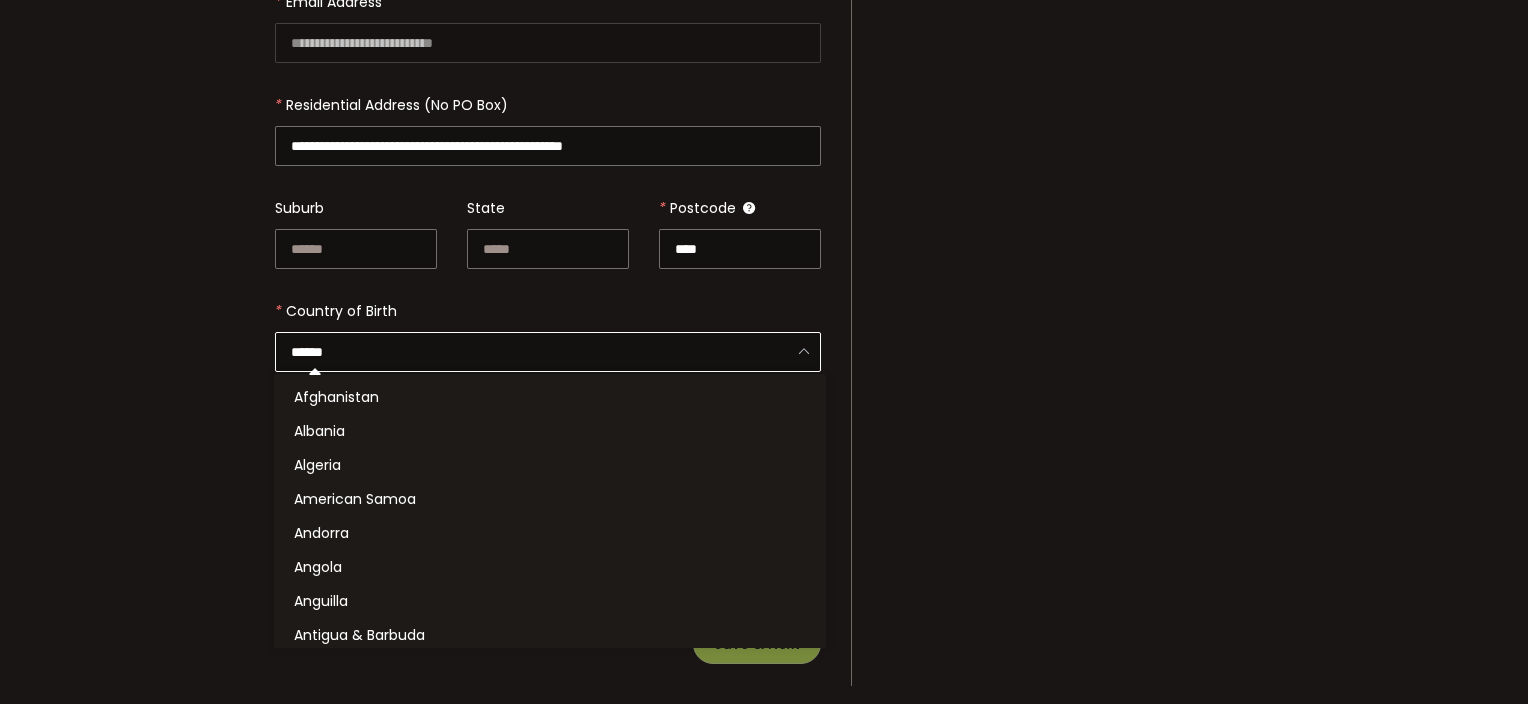 type on "**********" 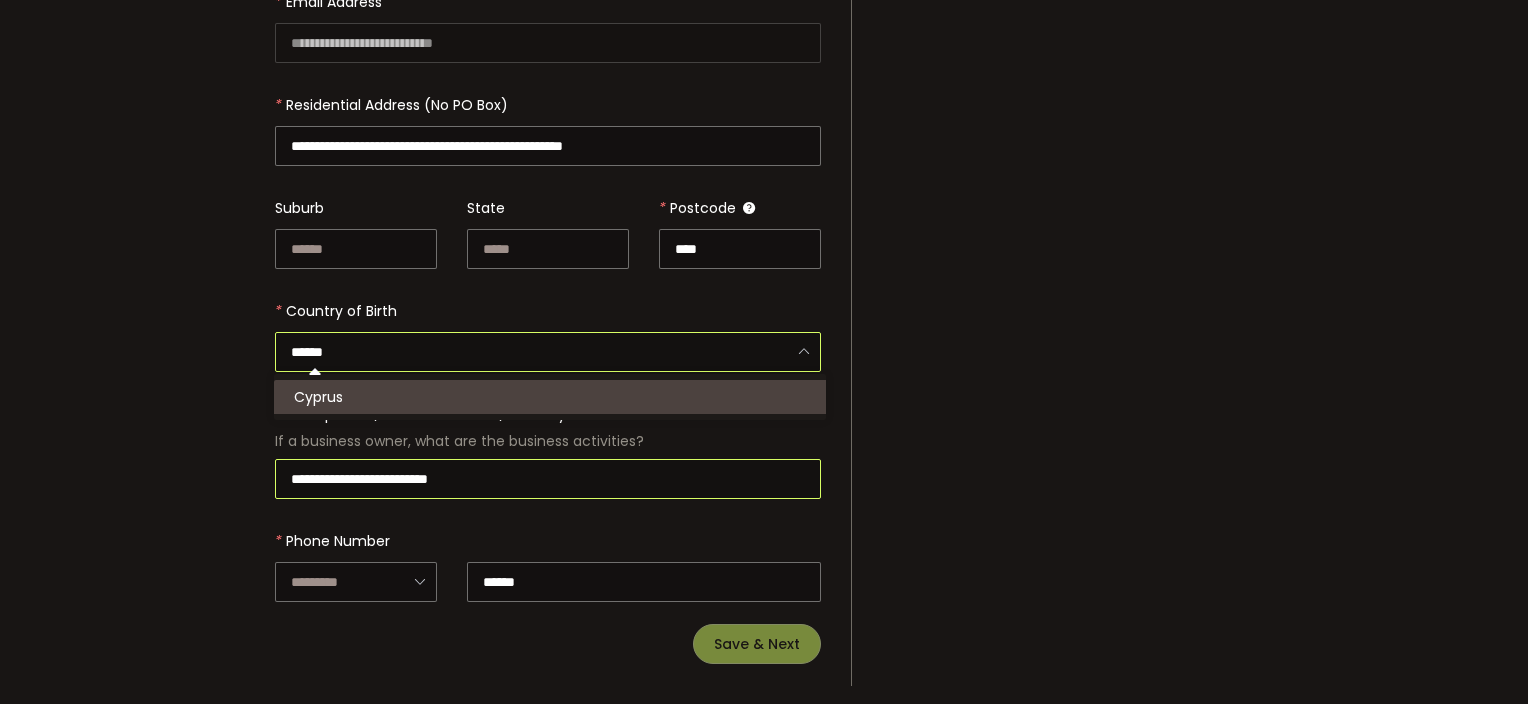 click on "**********" at bounding box center [548, 479] 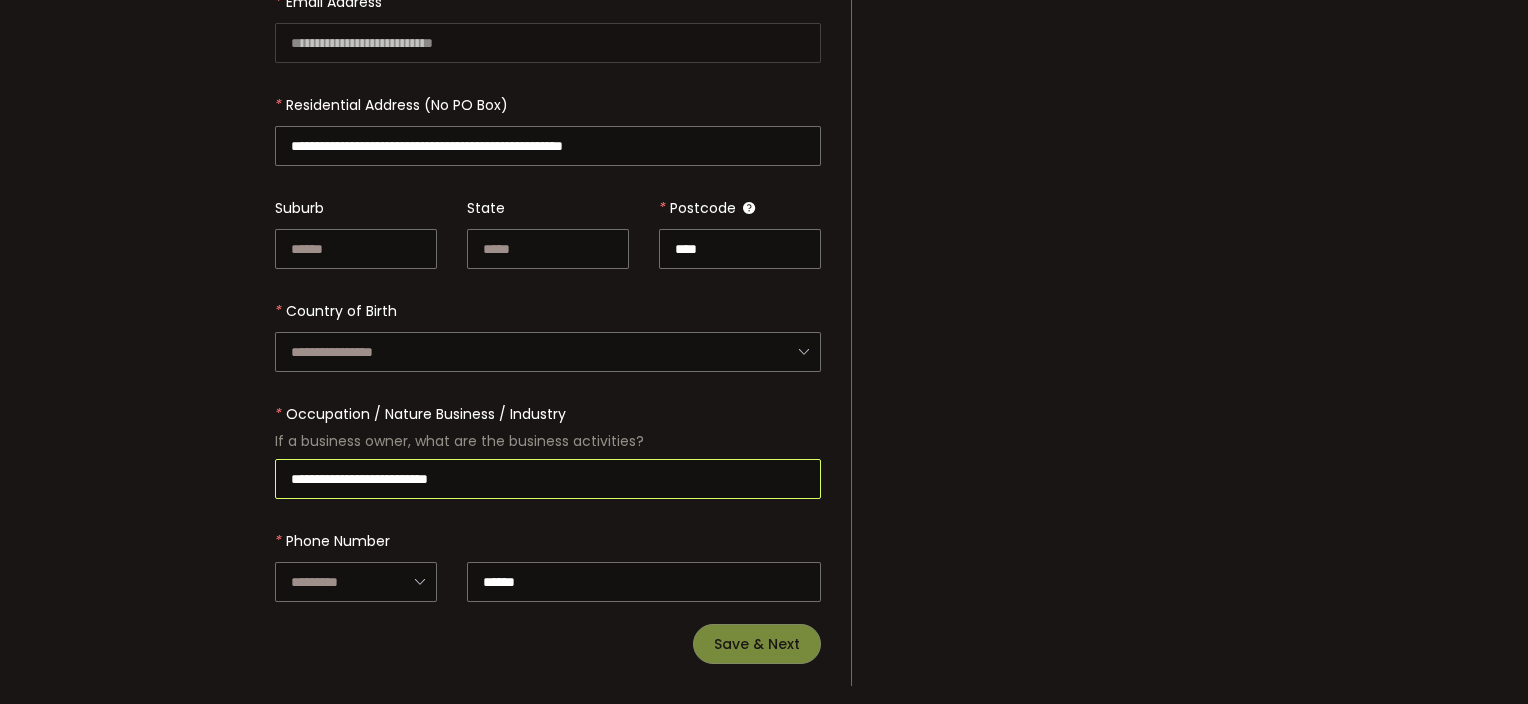 drag, startPoint x: 527, startPoint y: 468, endPoint x: 234, endPoint y: 457, distance: 293.20642 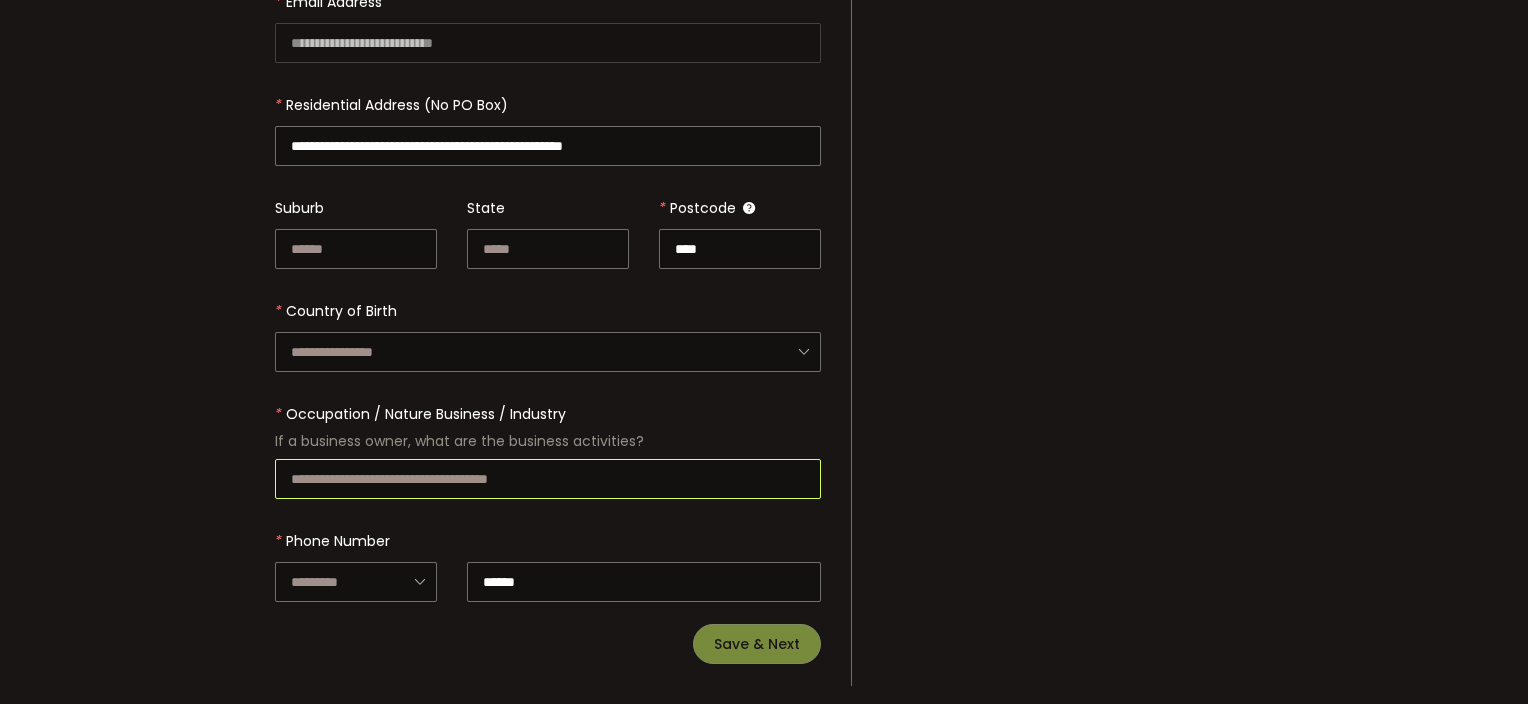 click at bounding box center (548, 479) 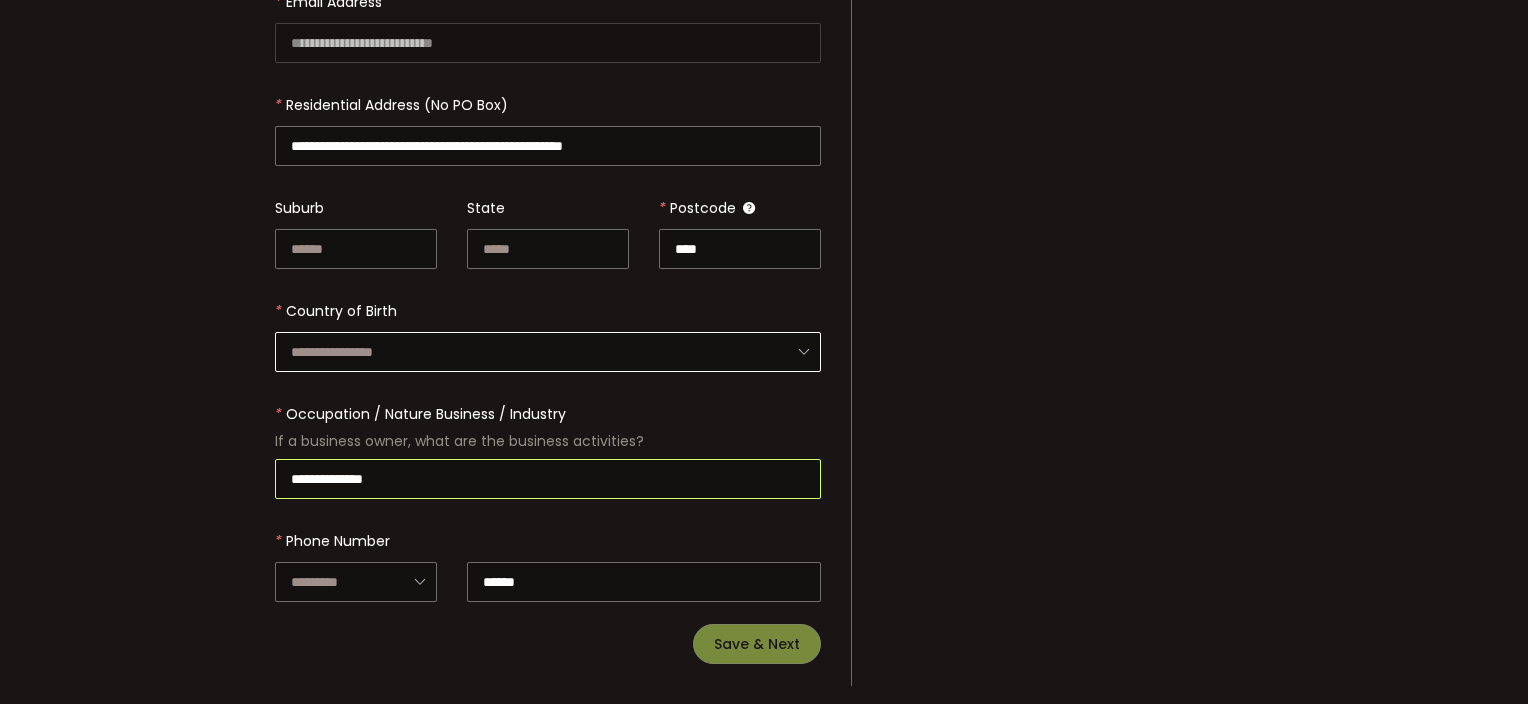 type on "**********" 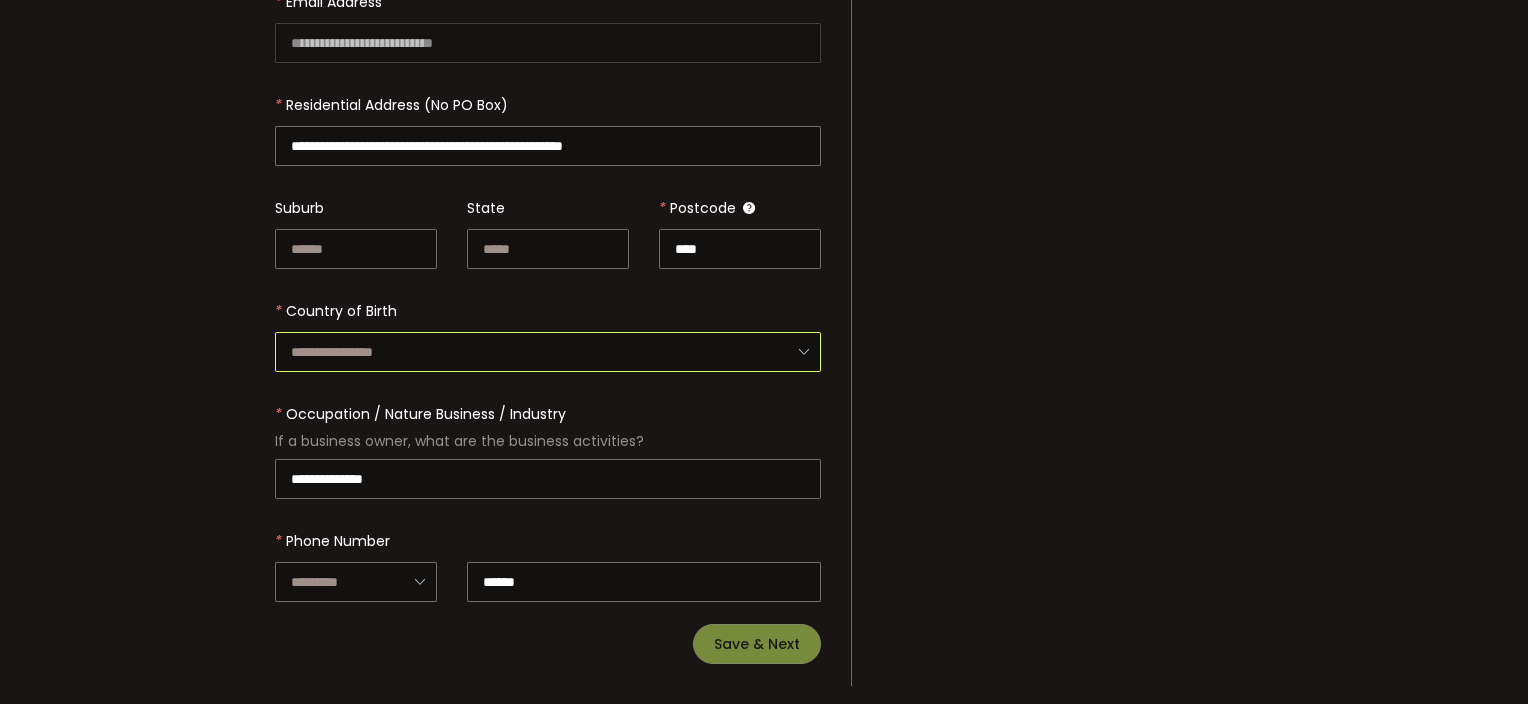 click at bounding box center (548, 352) 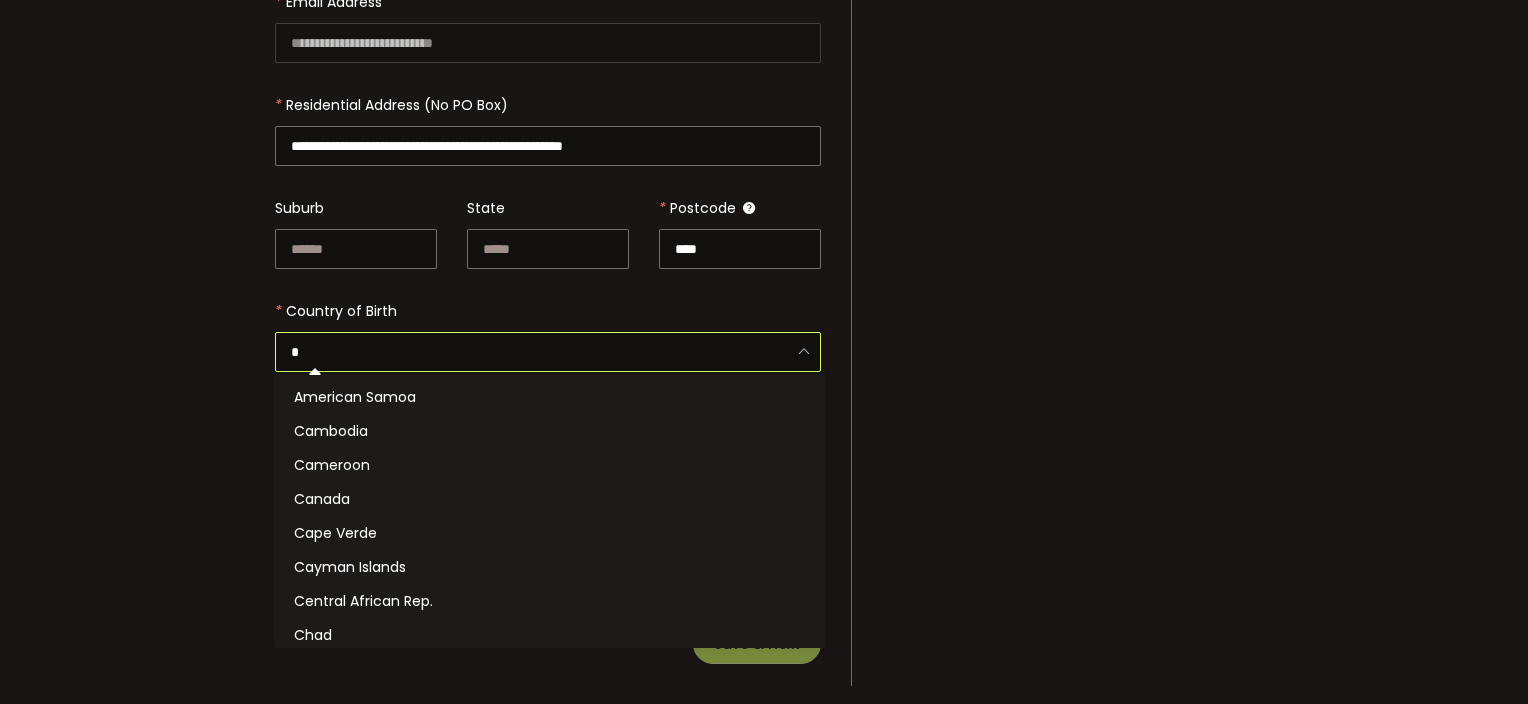 type on "*" 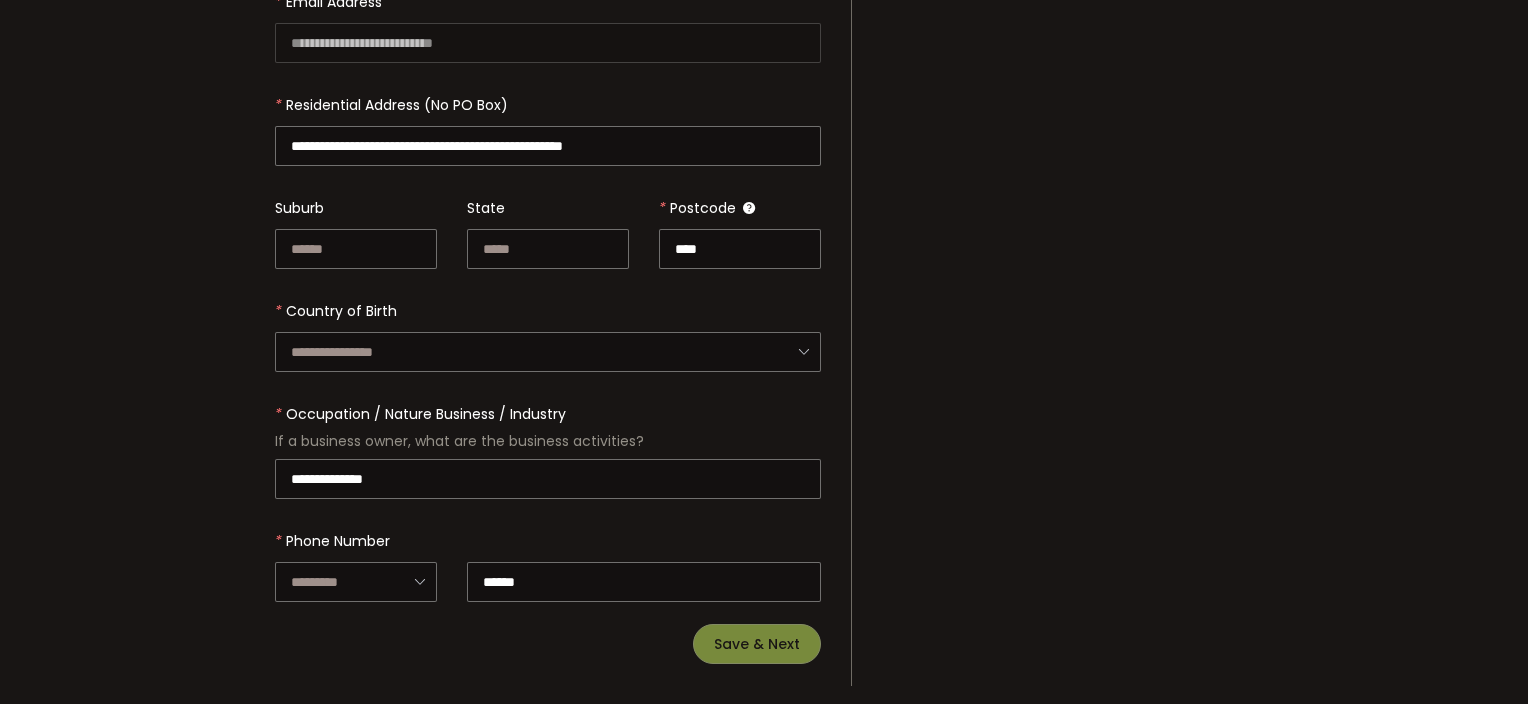 click at bounding box center [548, 331] 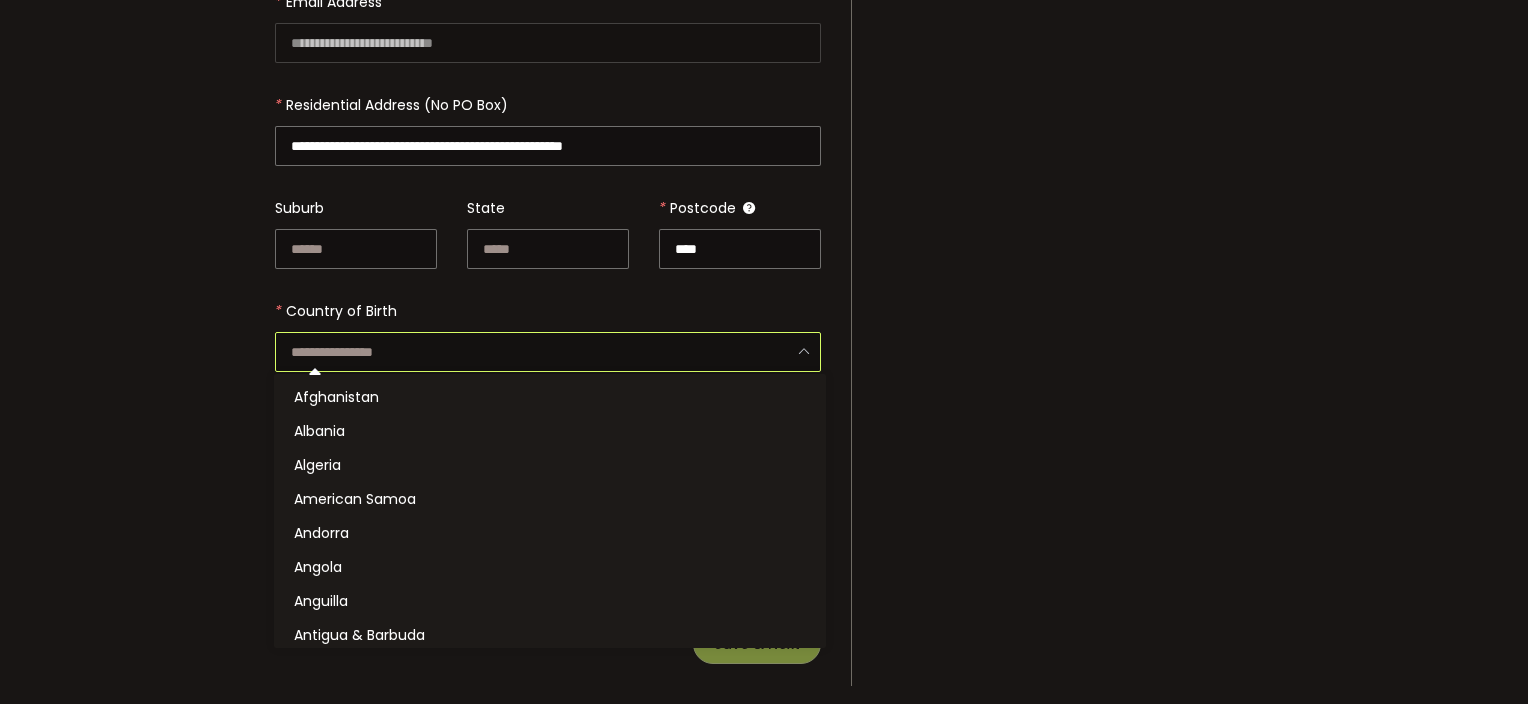click at bounding box center (548, 352) 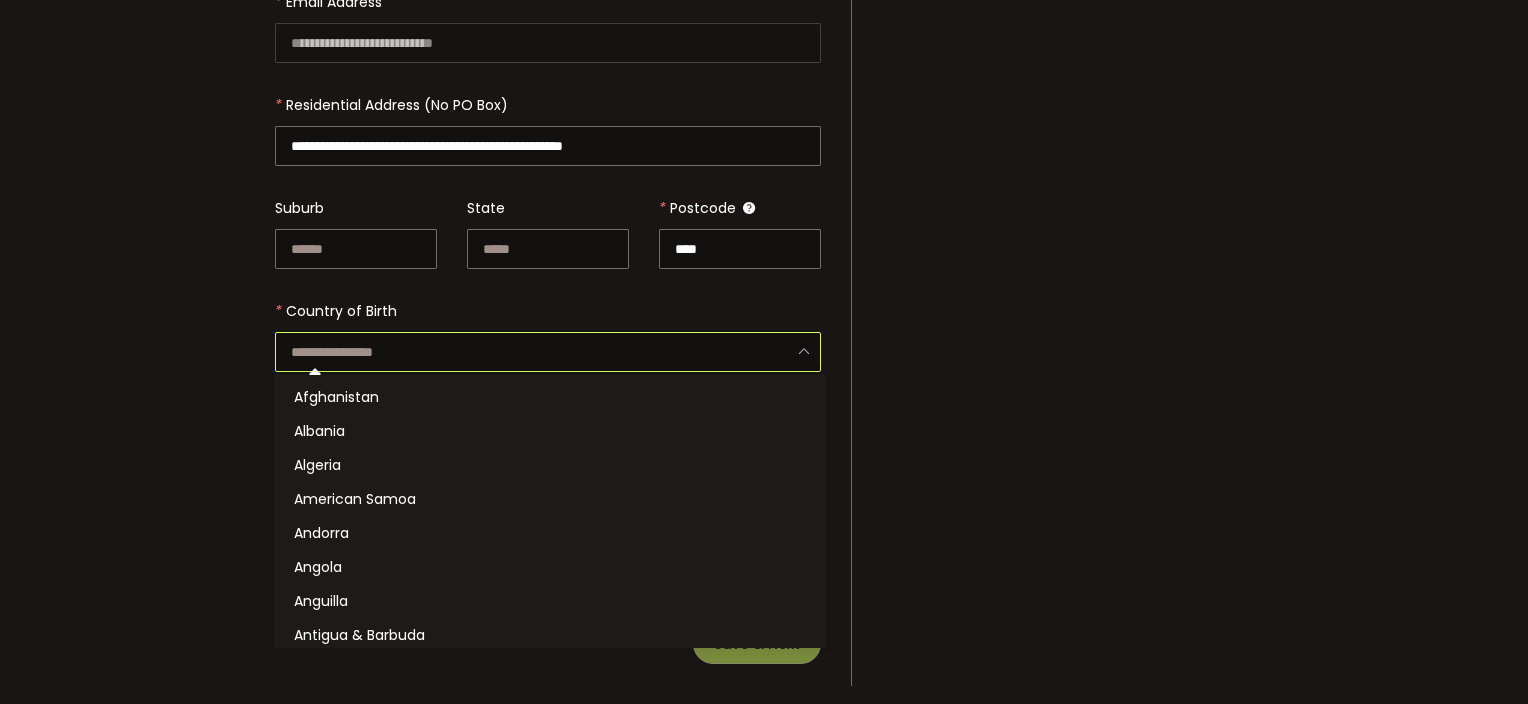 type on "******" 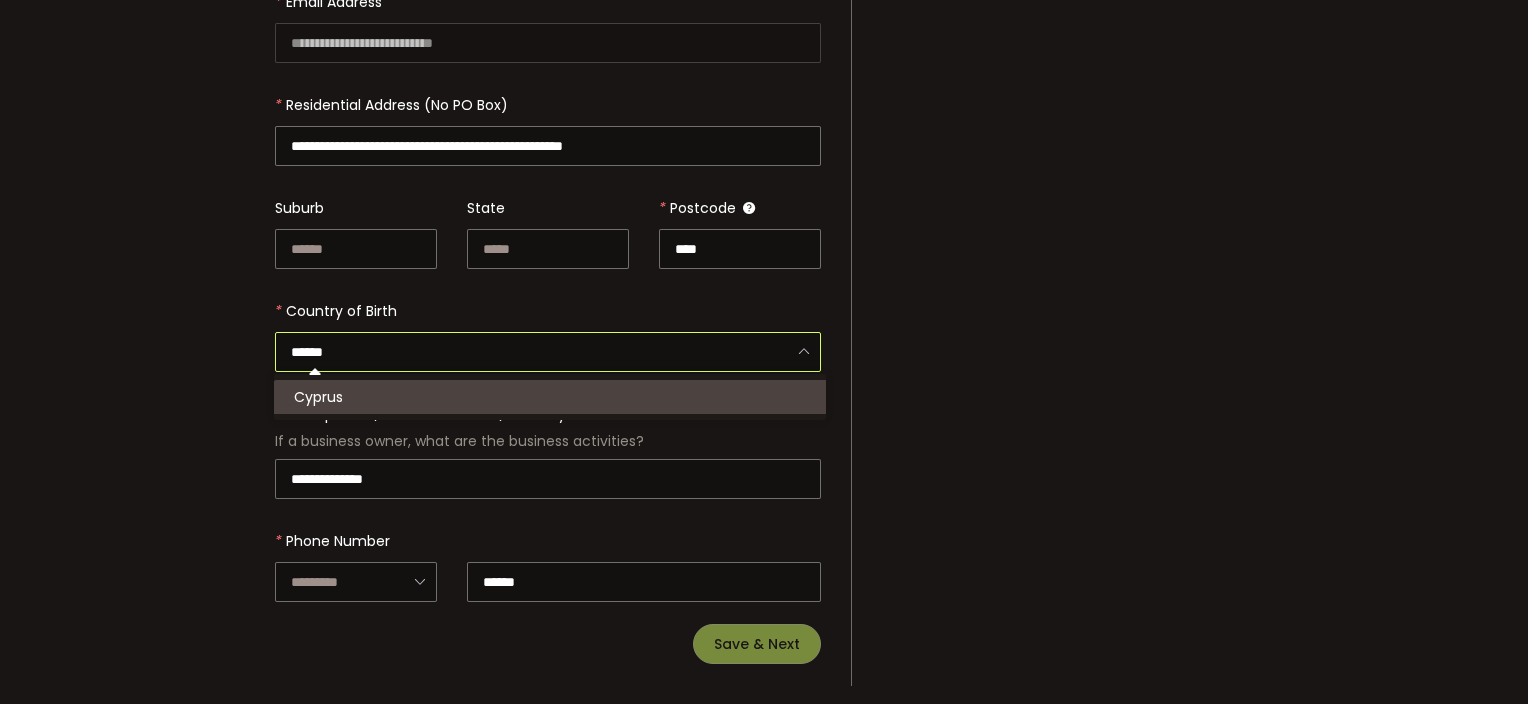 click on "**********" at bounding box center (764, 144) 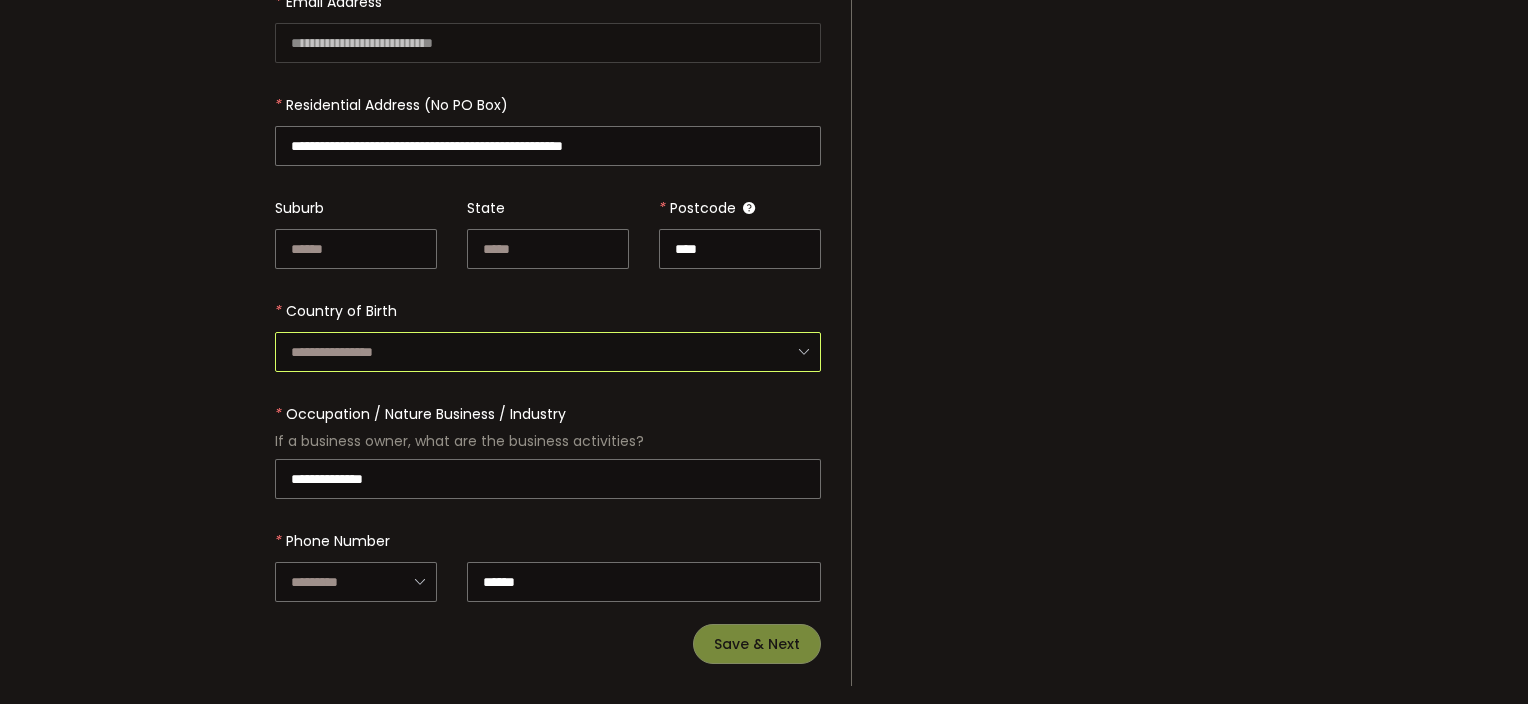 click at bounding box center [548, 352] 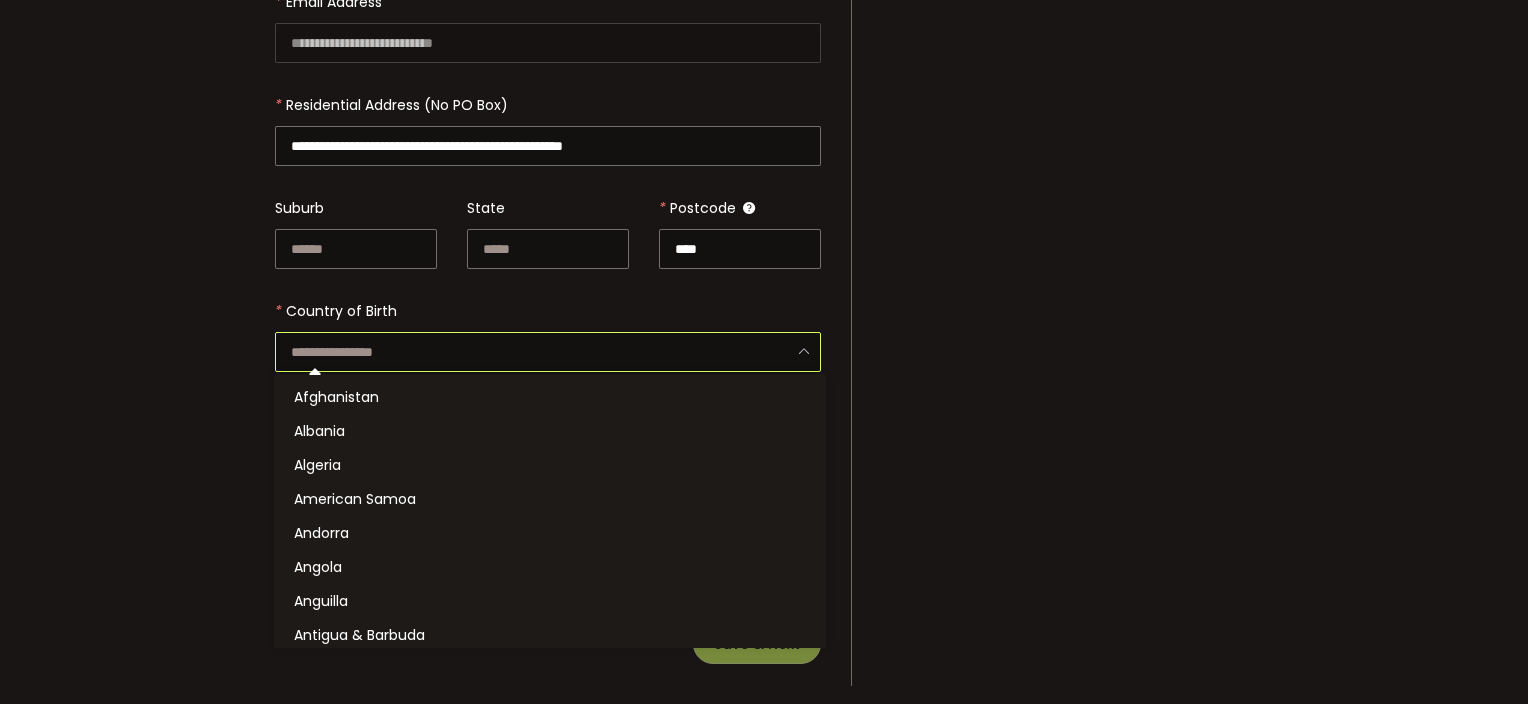 type on "******" 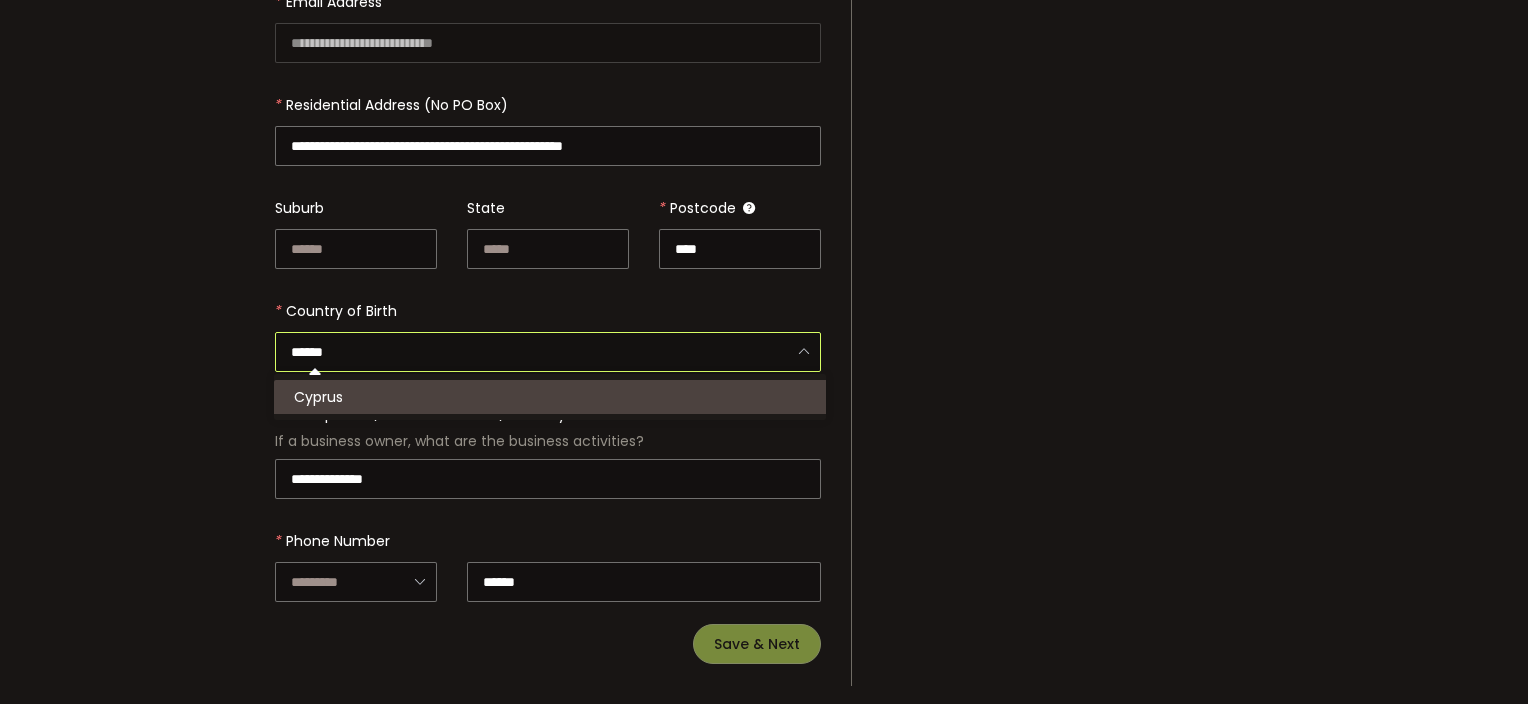 click on "******" at bounding box center (548, 352) 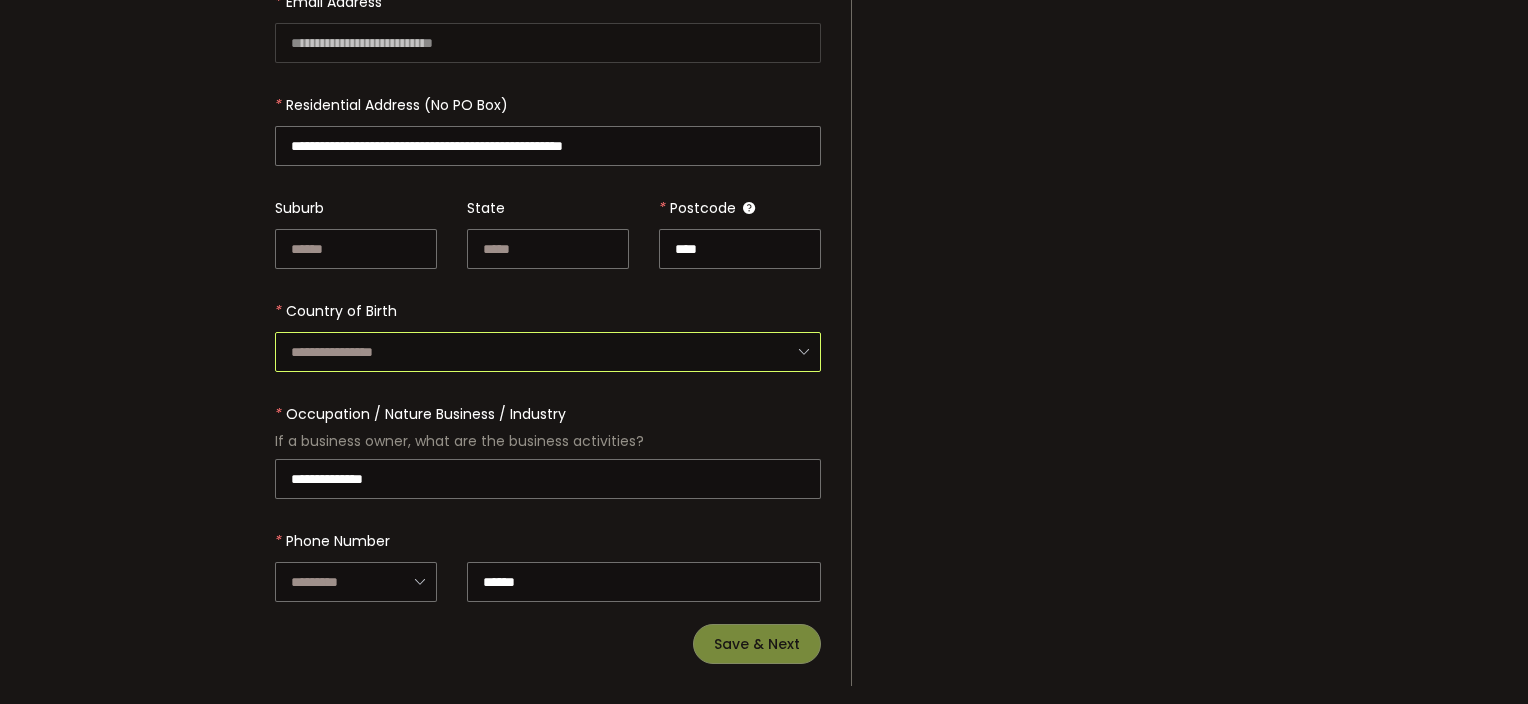 click at bounding box center (548, 352) 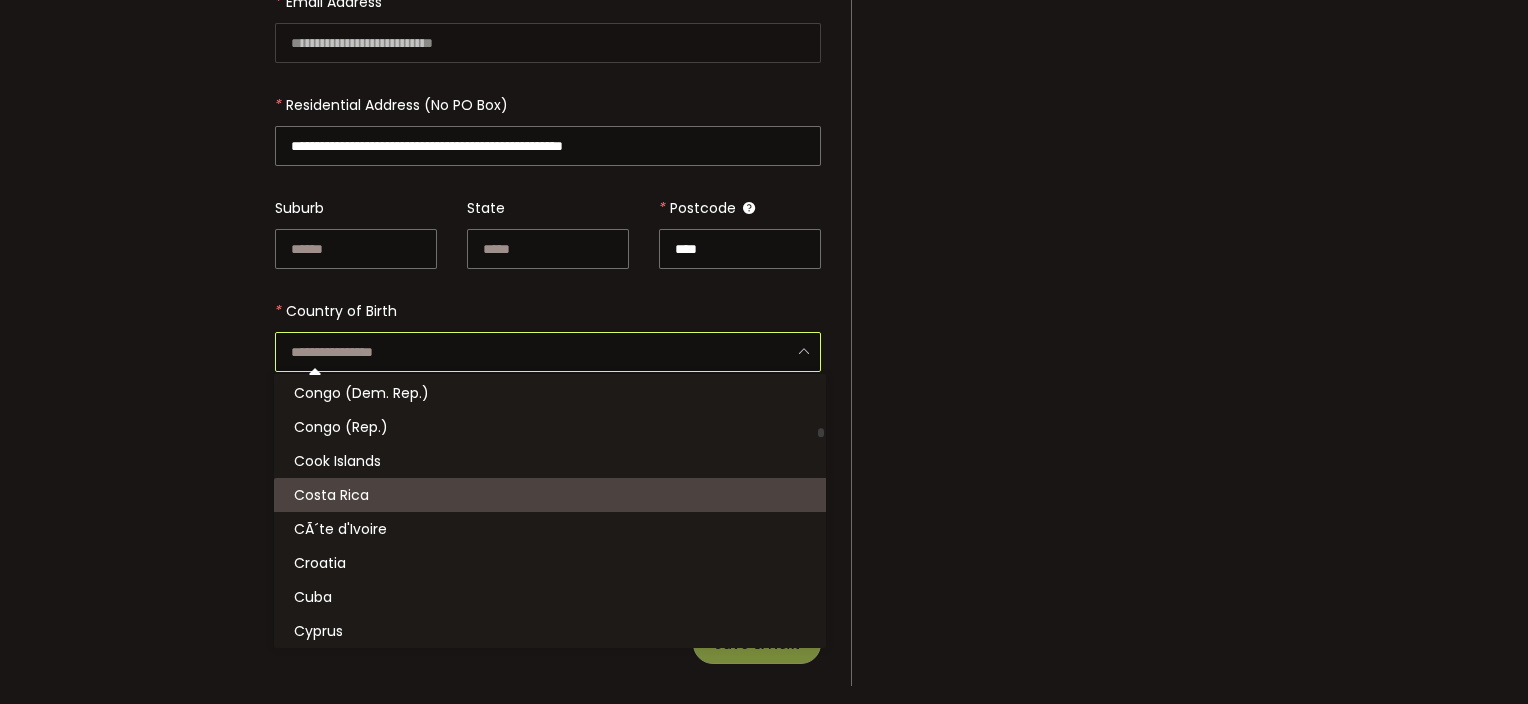 scroll, scrollTop: 1600, scrollLeft: 0, axis: vertical 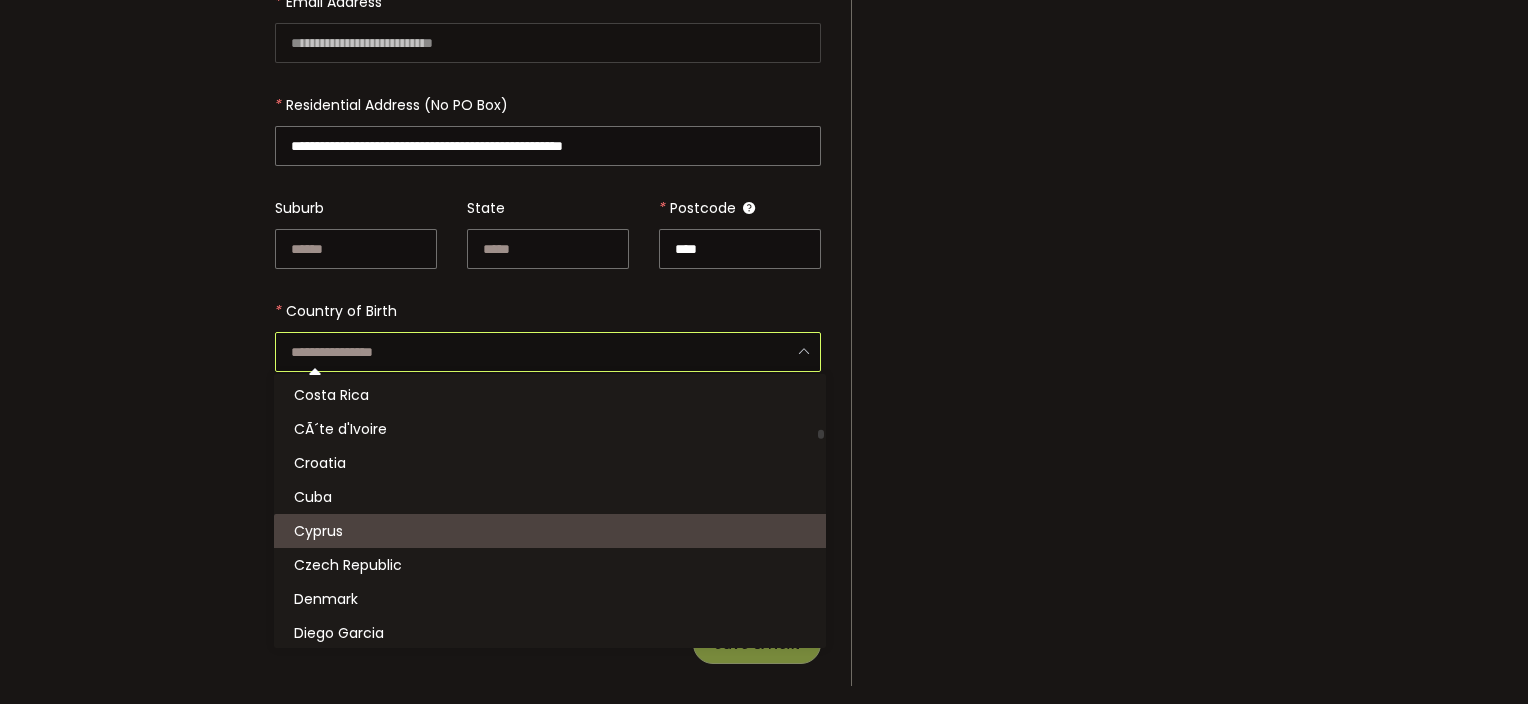 click on "Cyprus" at bounding box center (318, 531) 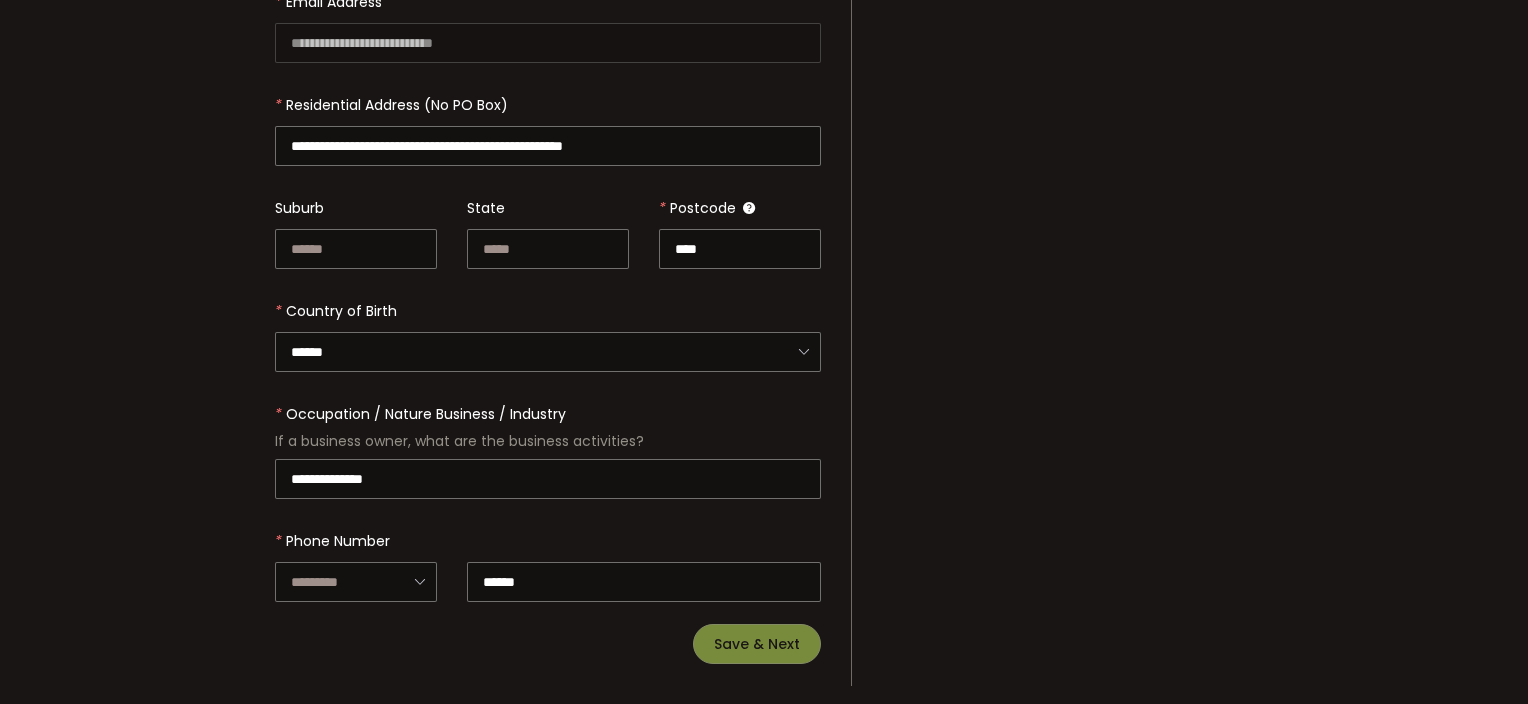 click on "**********" at bounding box center [764, 144] 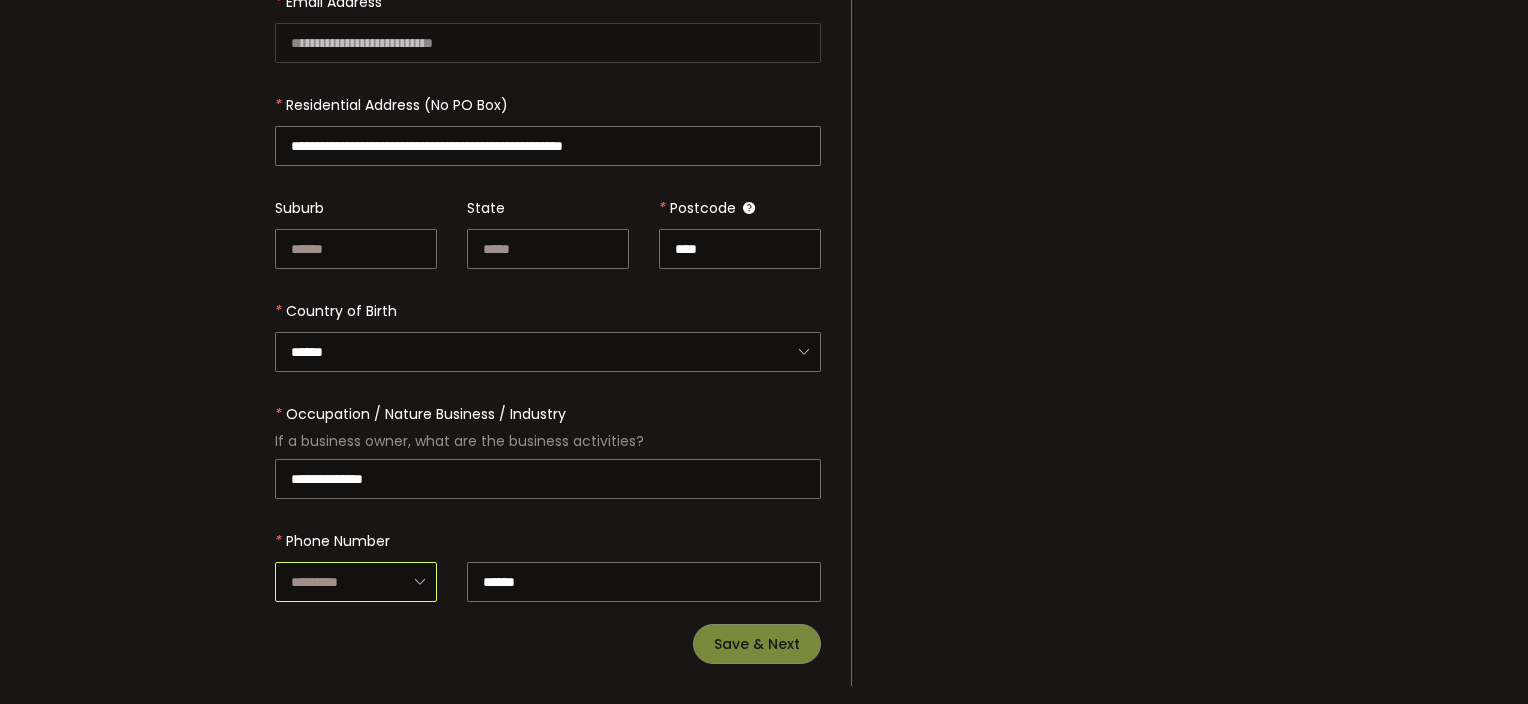 click at bounding box center (356, 582) 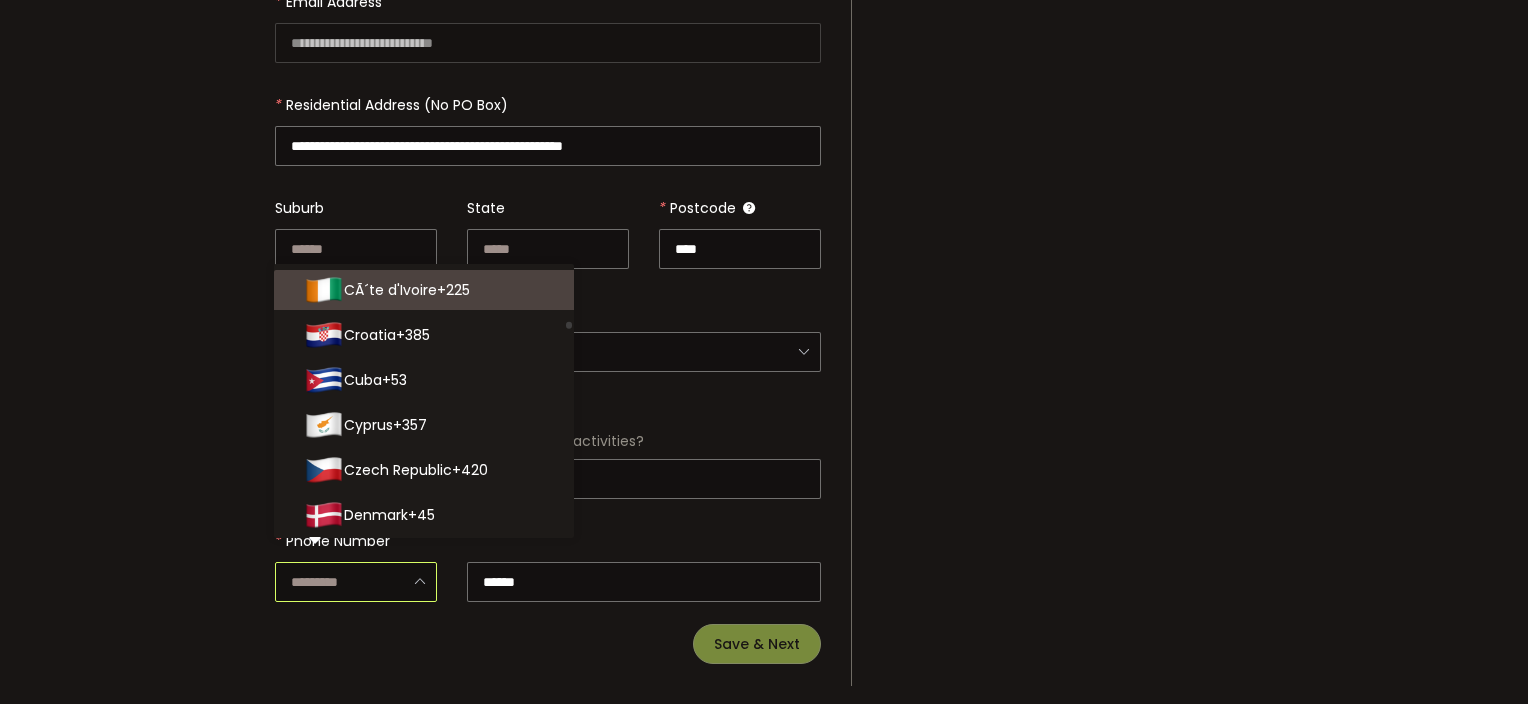 scroll, scrollTop: 2200, scrollLeft: 0, axis: vertical 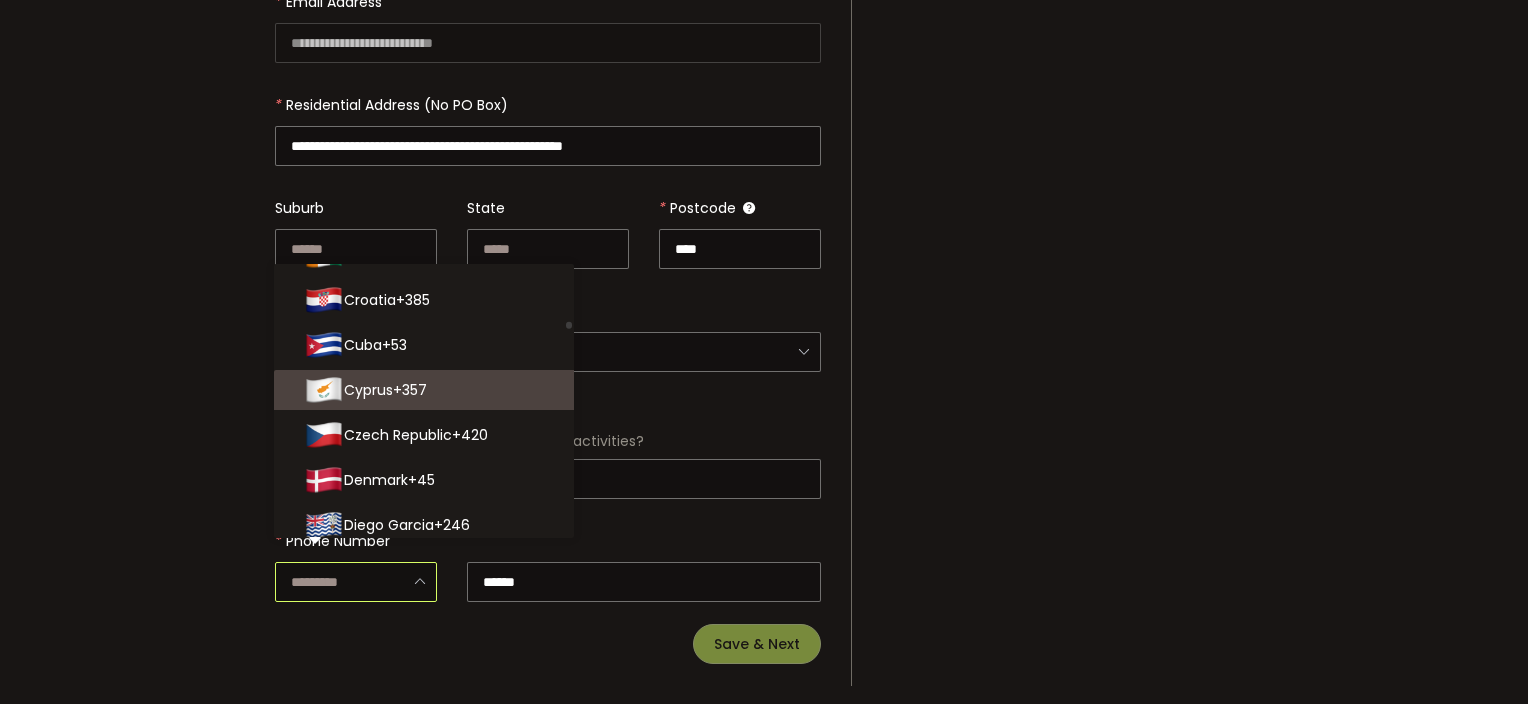 click on "Cyprus" at bounding box center (368, 390) 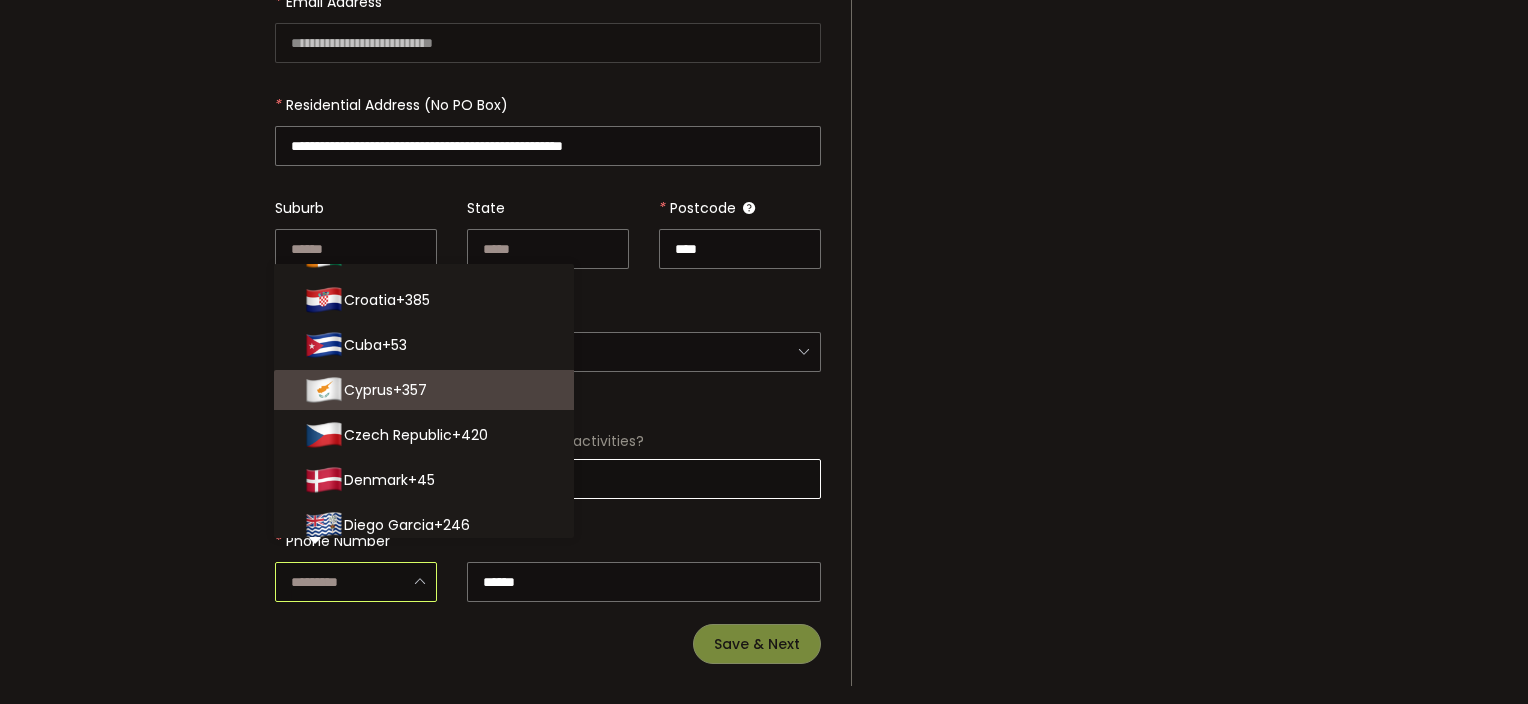 type on "****" 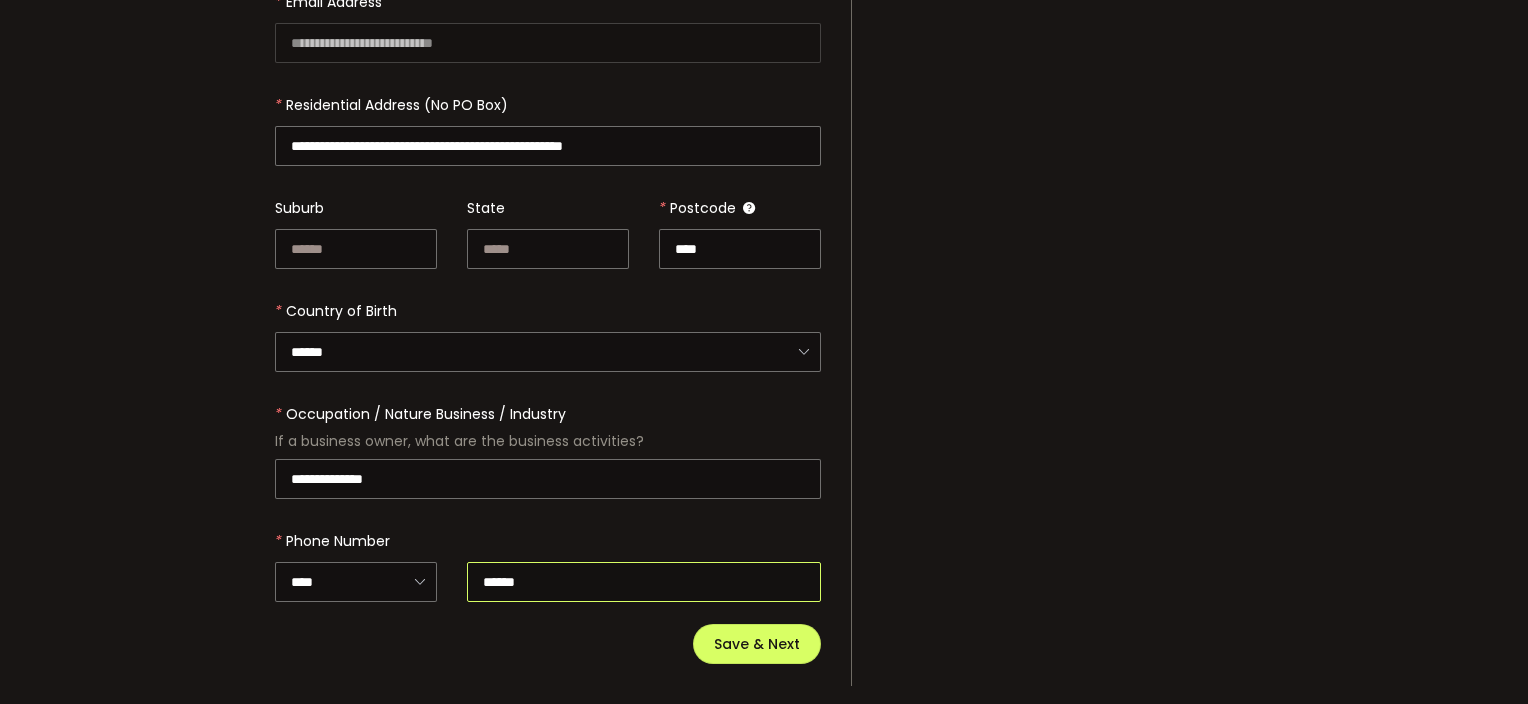 click on "******" at bounding box center (644, 582) 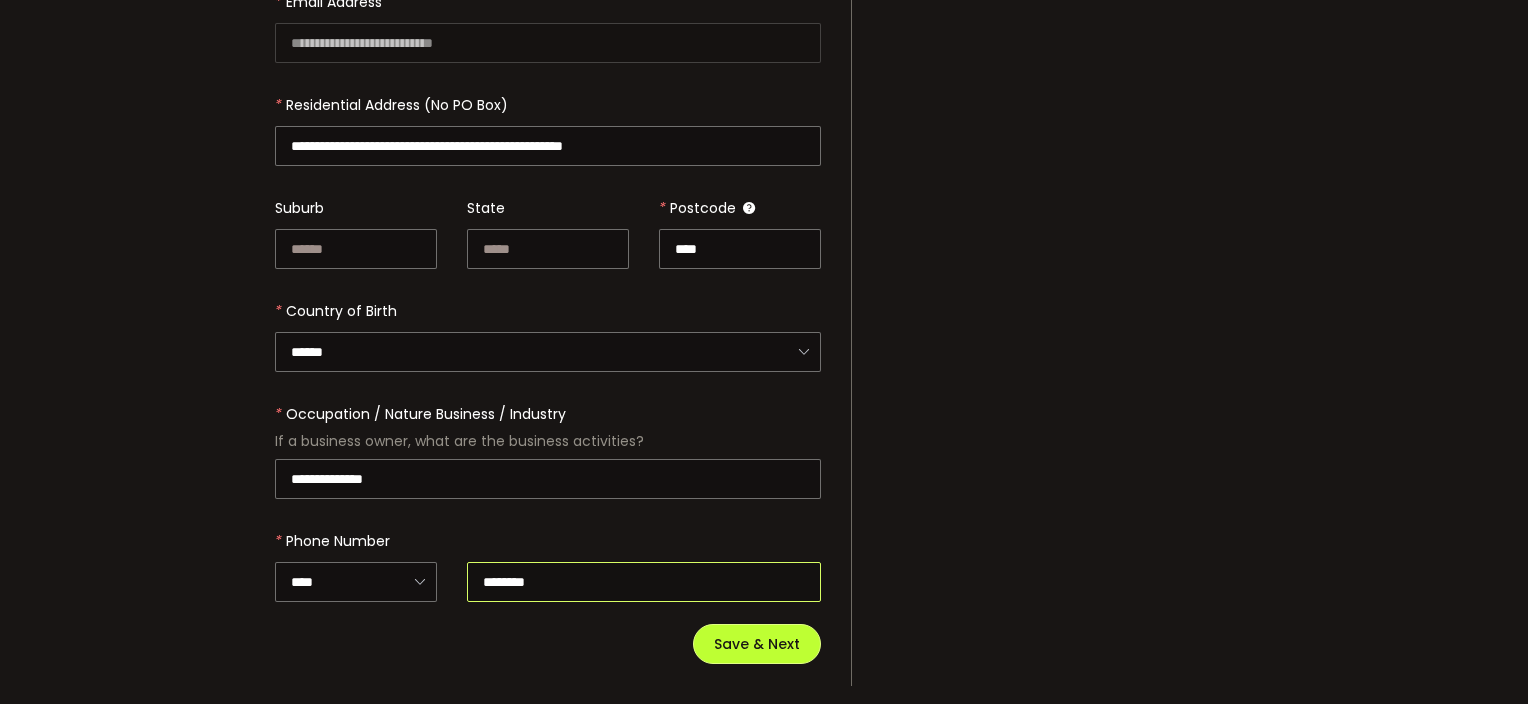 type on "********" 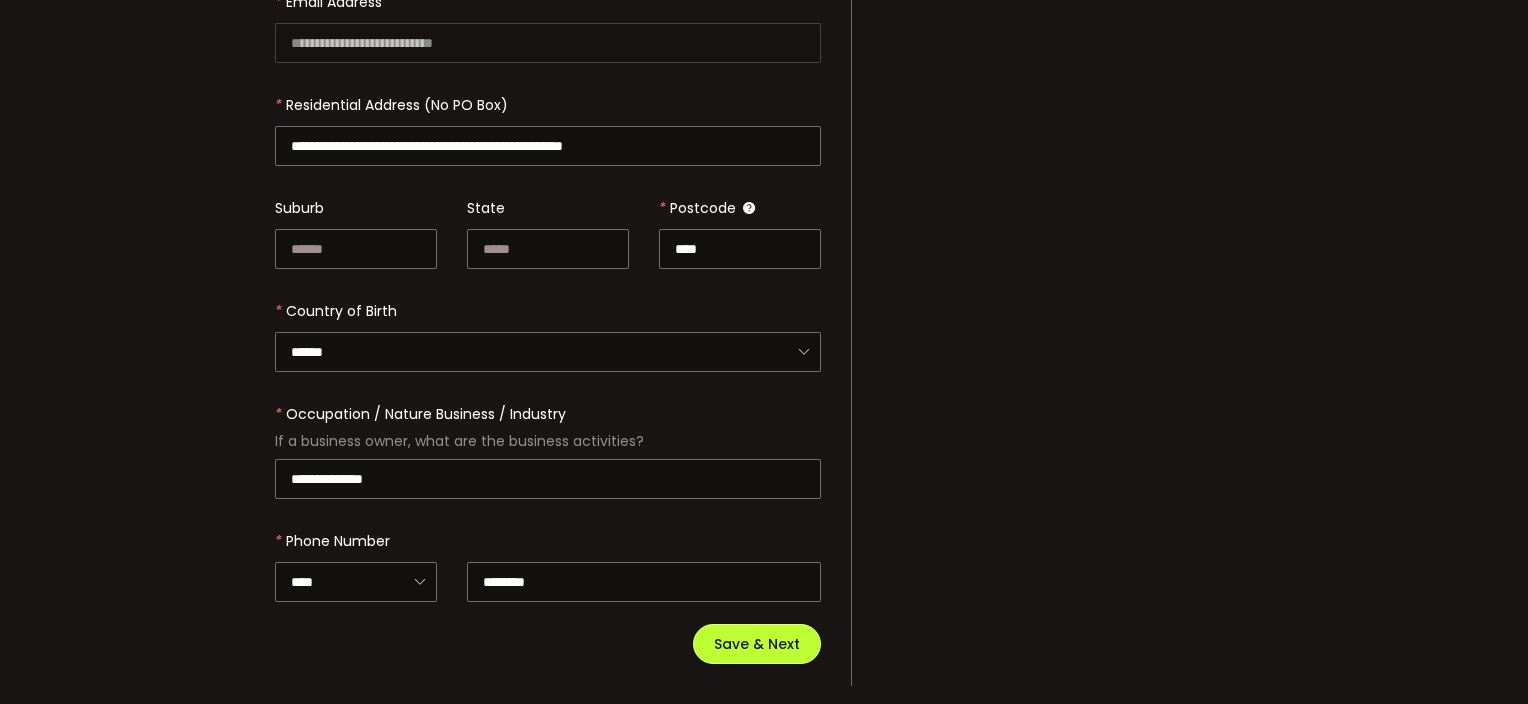 click on "Save & Next" at bounding box center [757, 644] 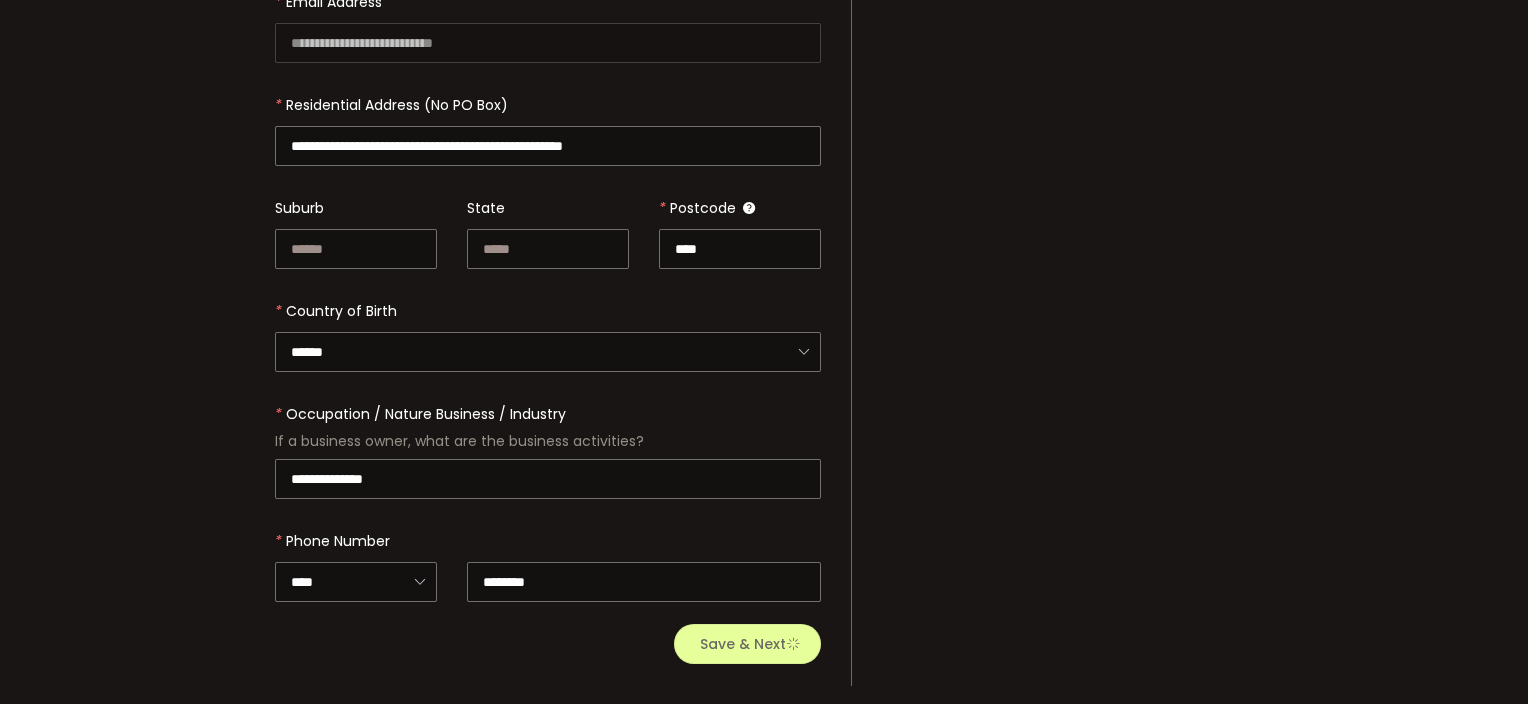 type 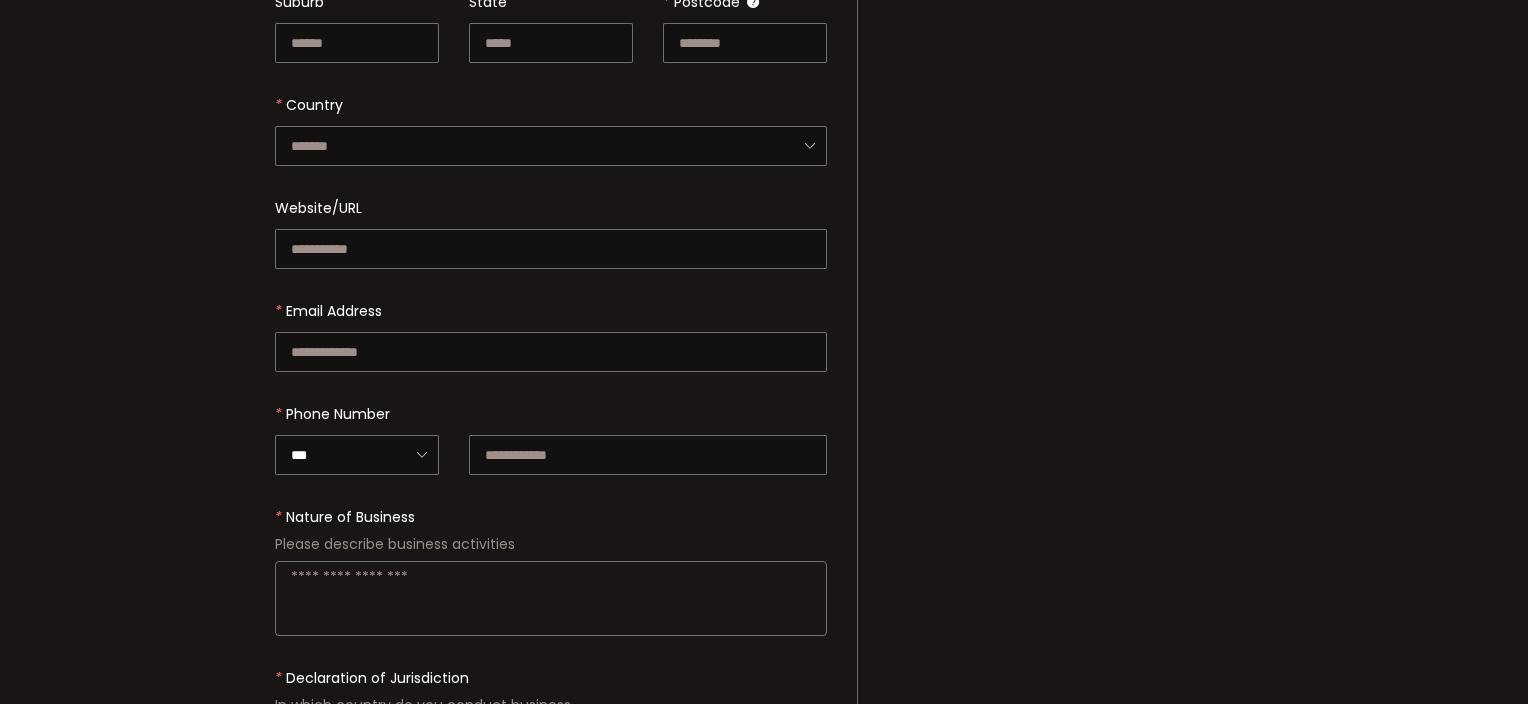 scroll, scrollTop: 0, scrollLeft: 0, axis: both 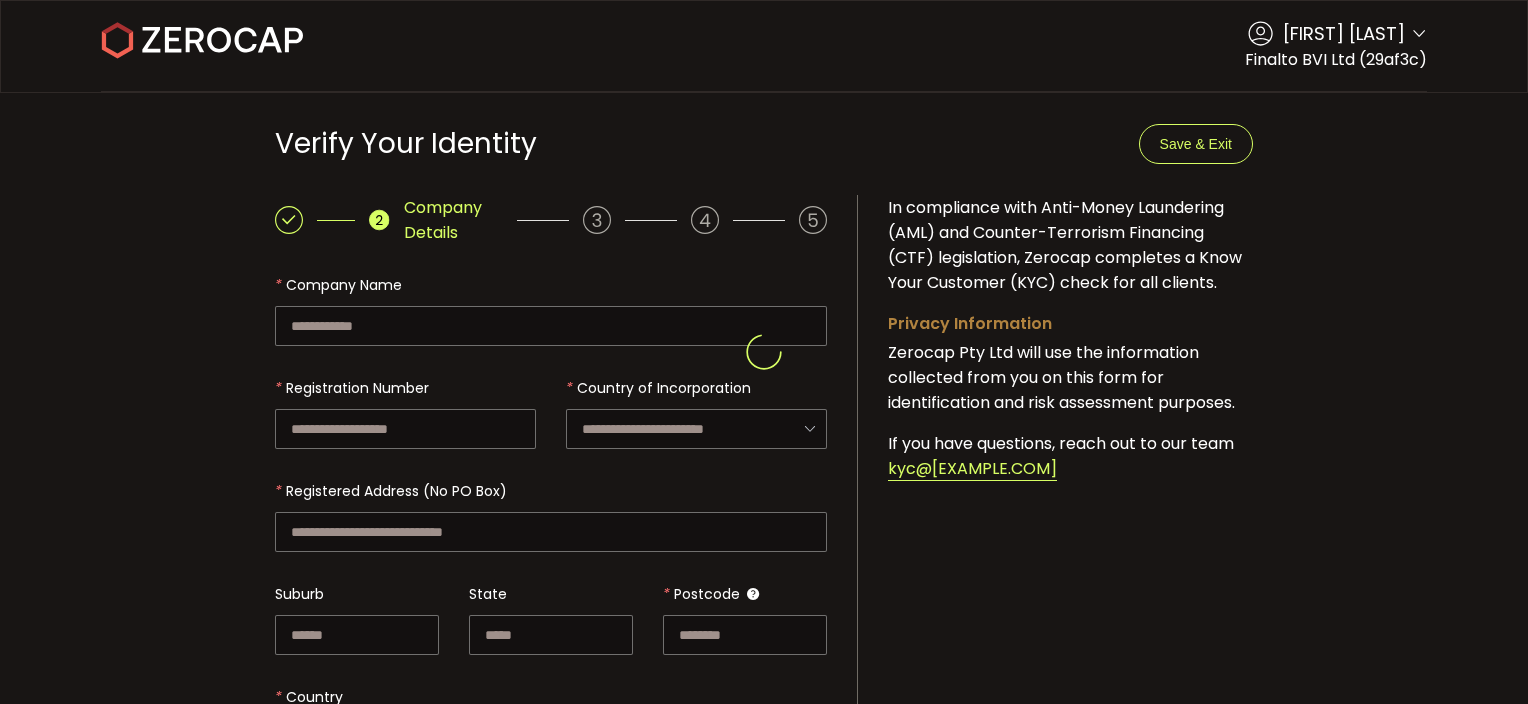 type on "**********" 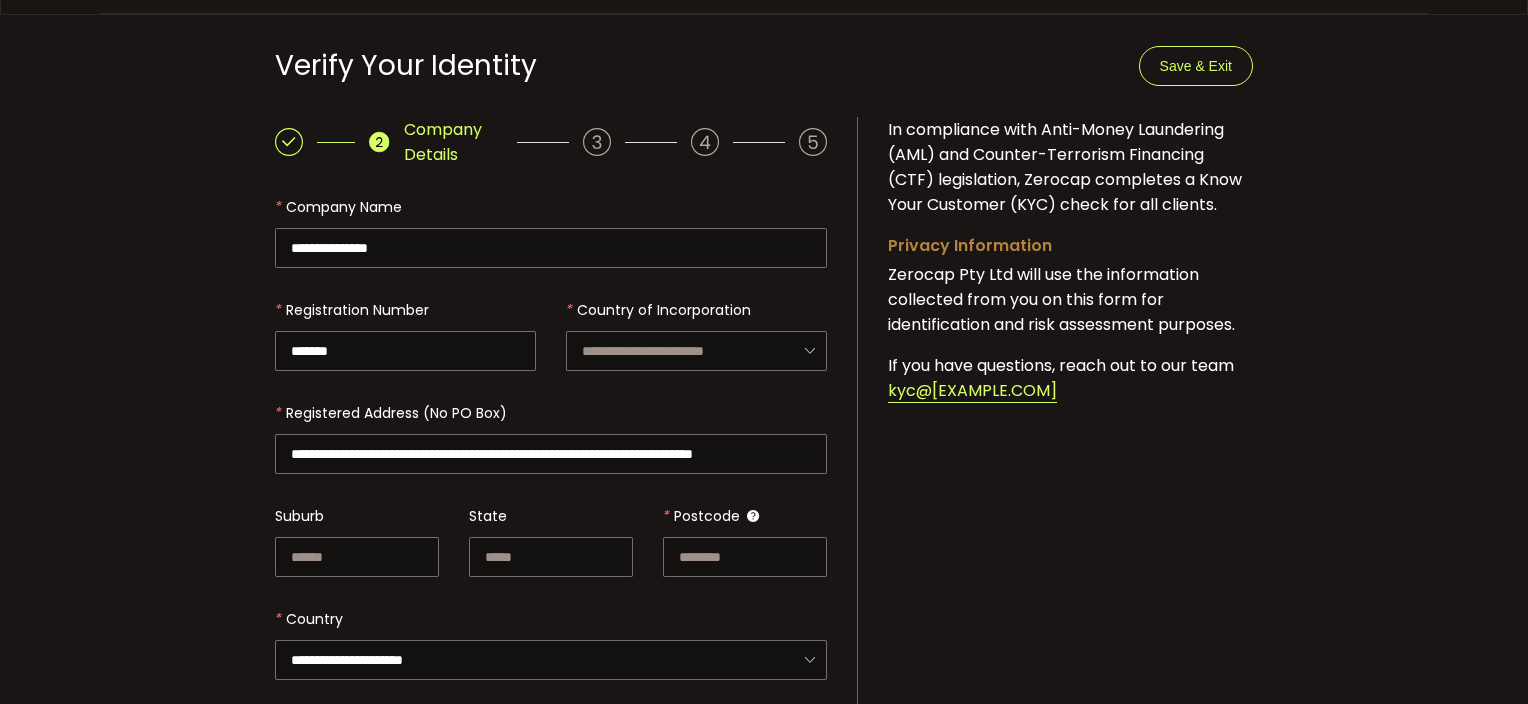 scroll, scrollTop: 200, scrollLeft: 0, axis: vertical 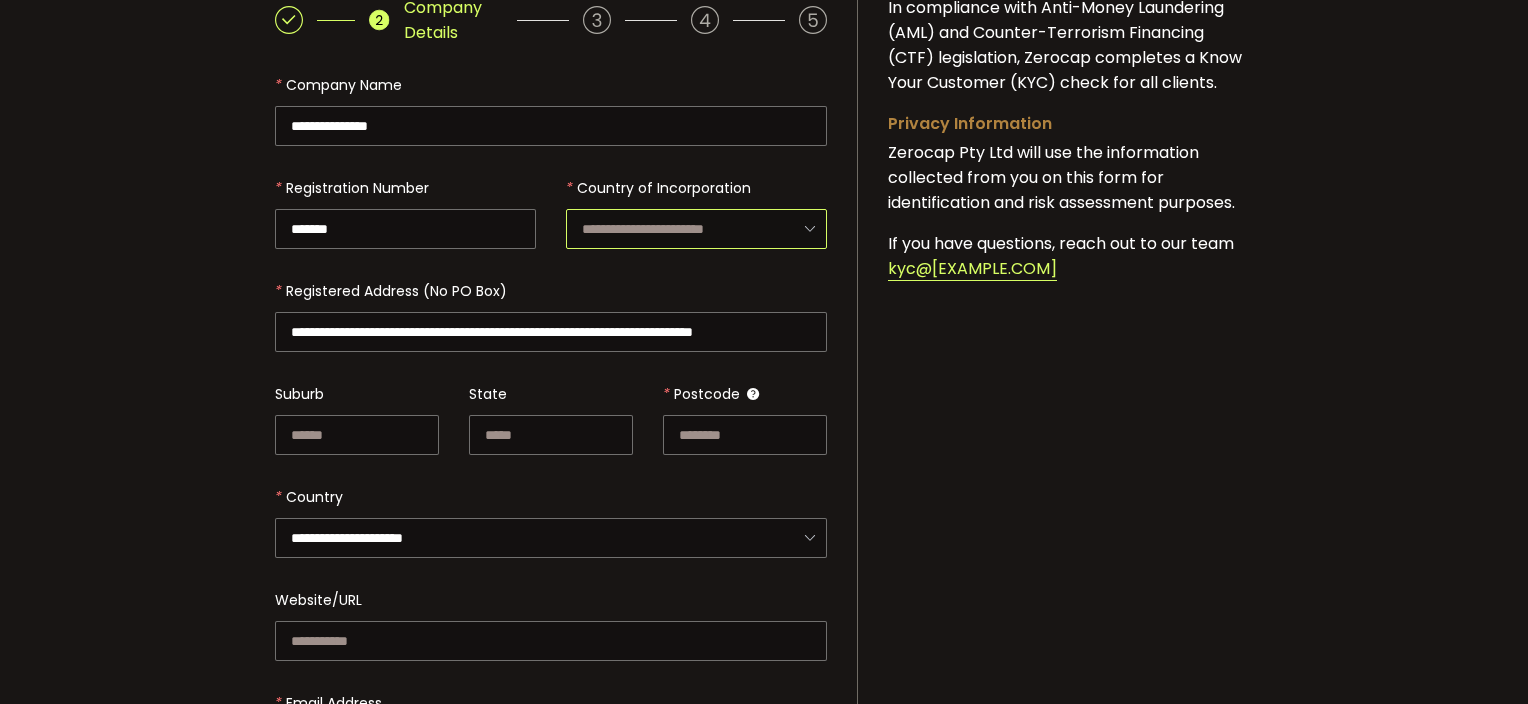 click at bounding box center (696, 229) 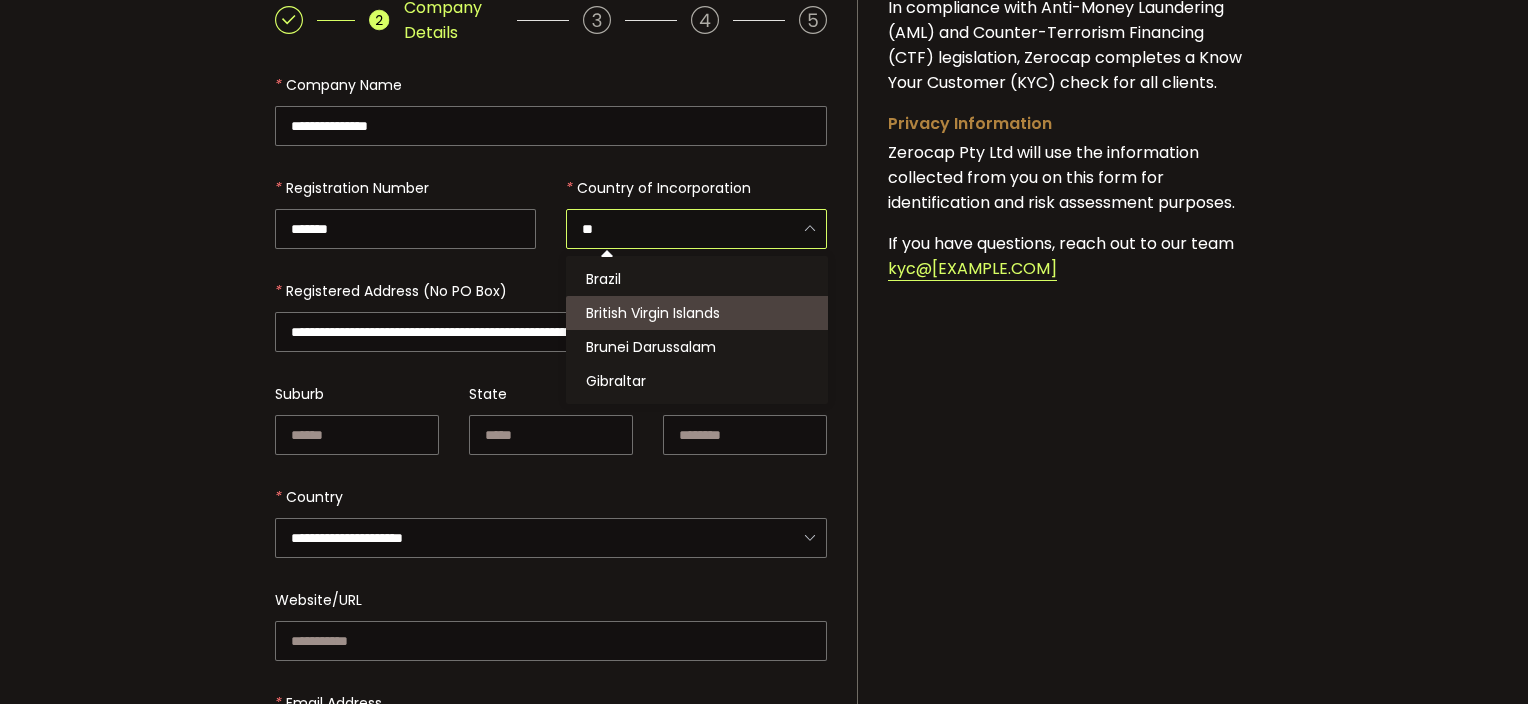 click on "British Virgin Islands" at bounding box center [700, 313] 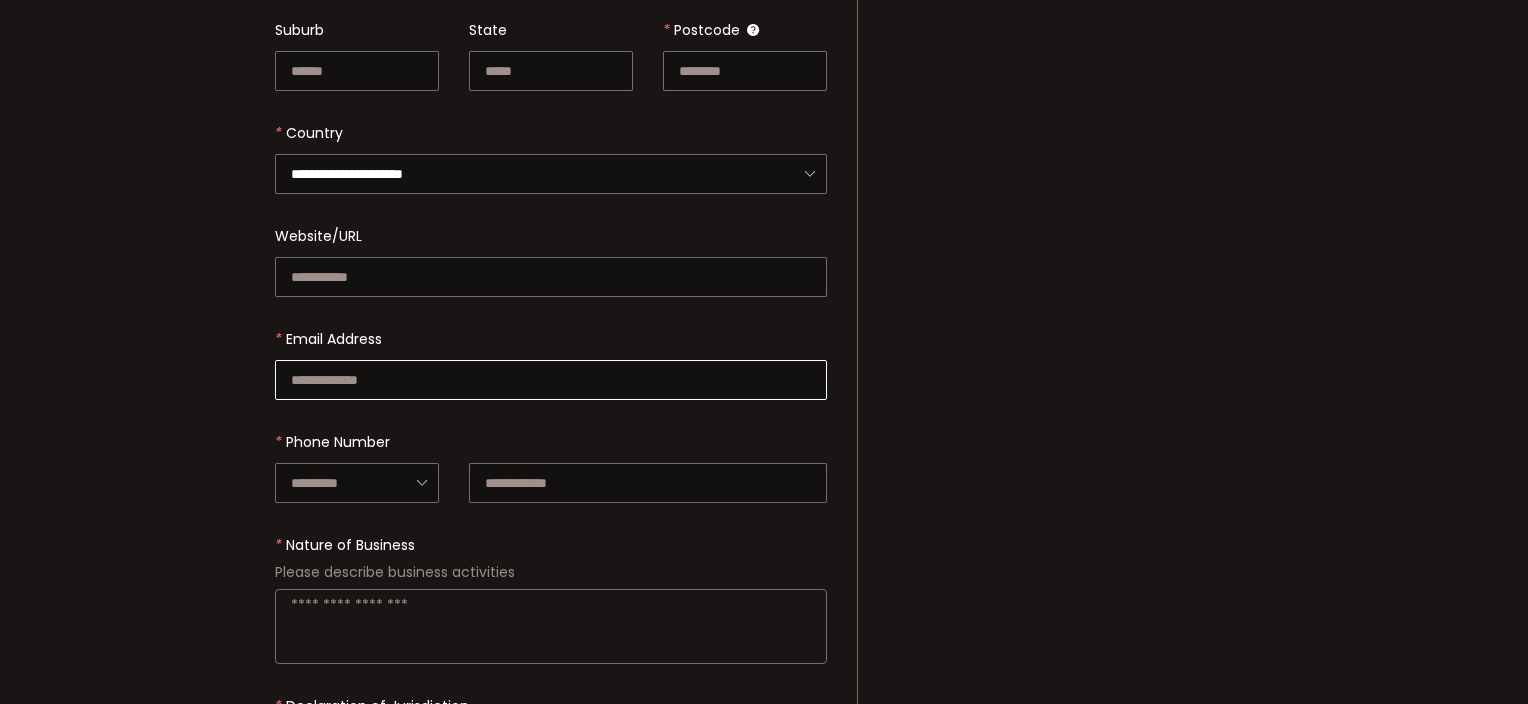 scroll, scrollTop: 600, scrollLeft: 0, axis: vertical 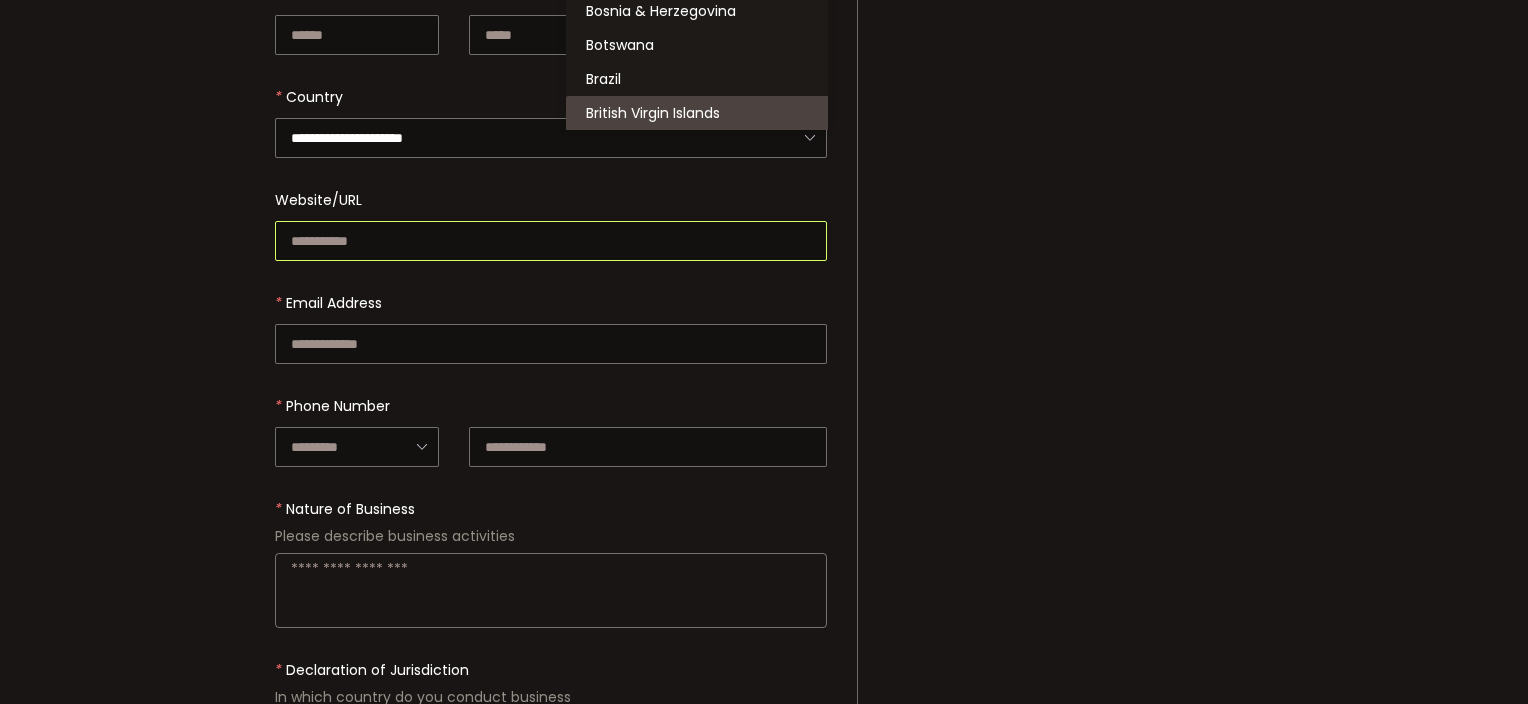 click at bounding box center (551, 241) 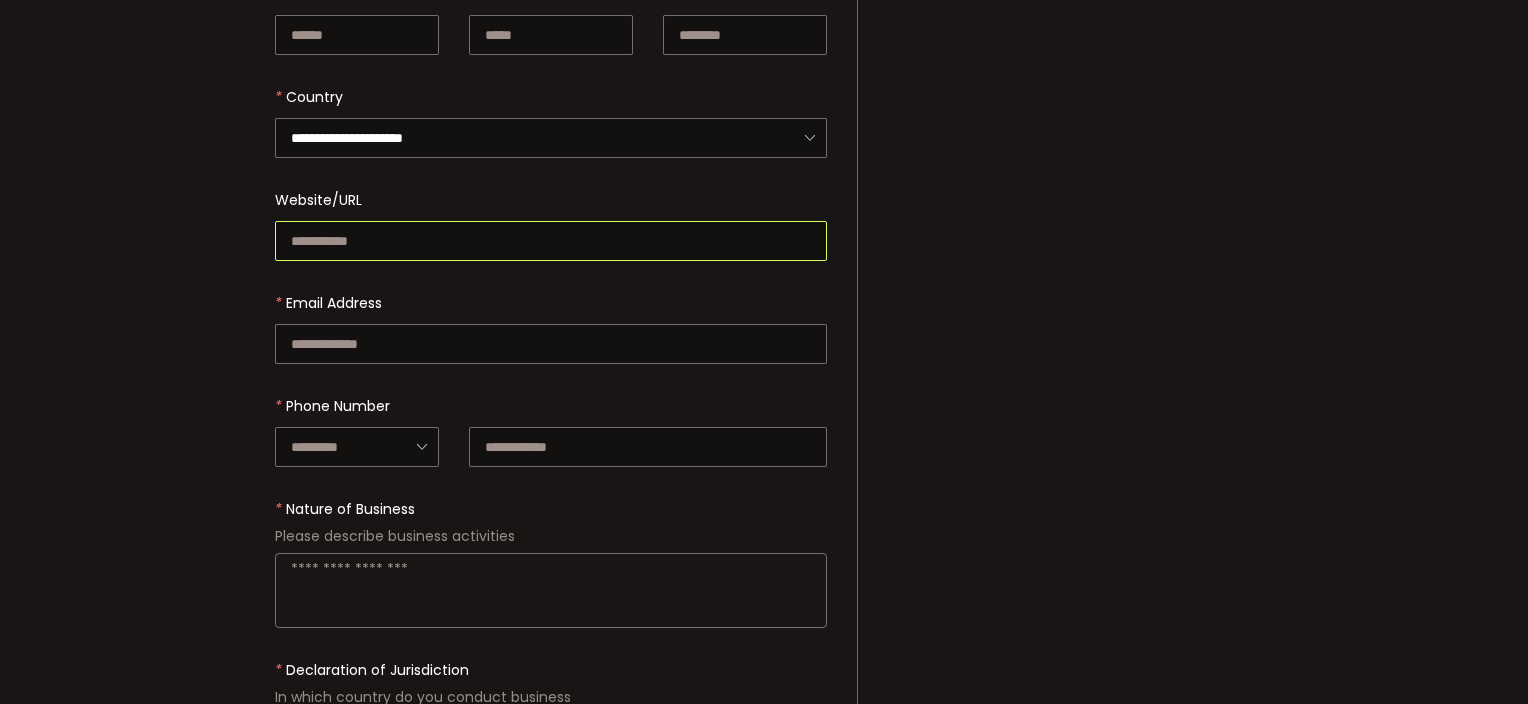 paste on "**********" 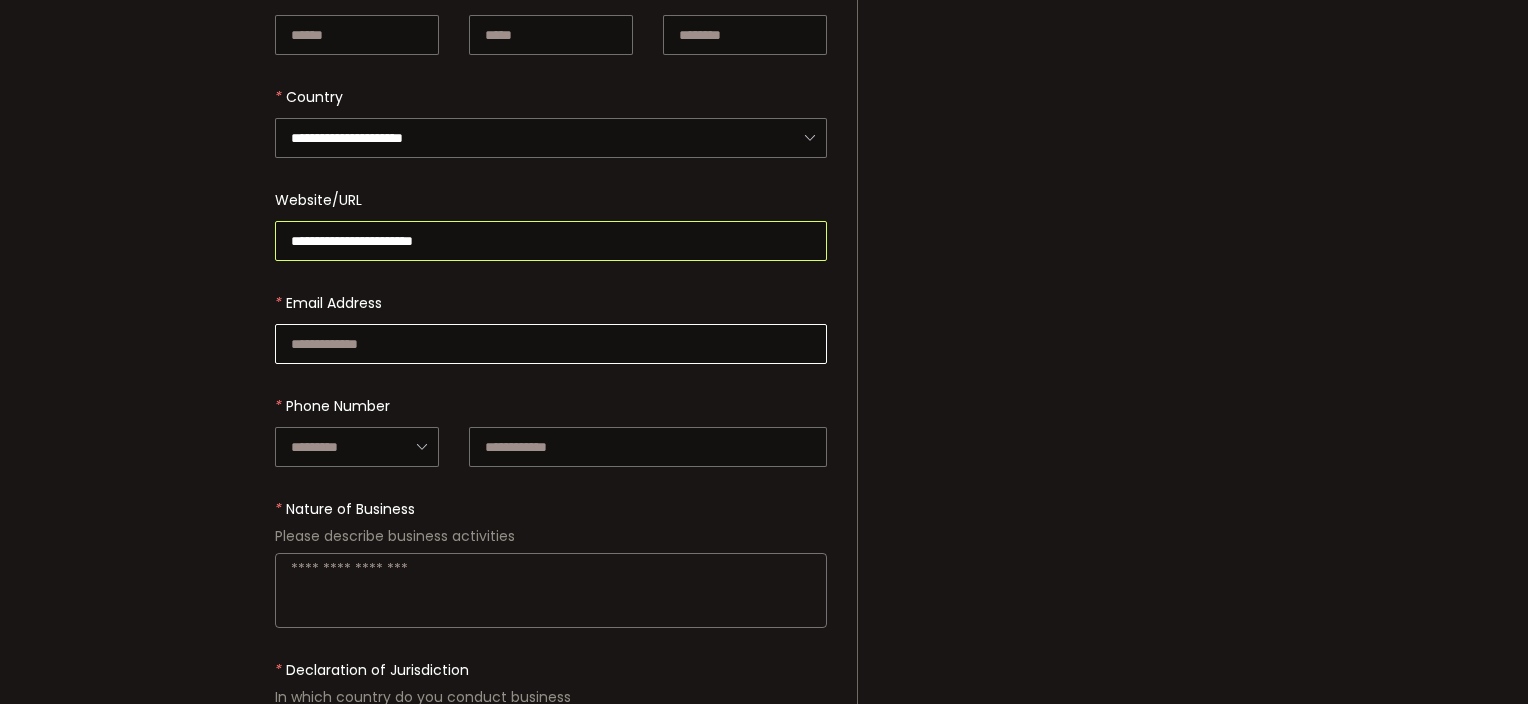type on "**********" 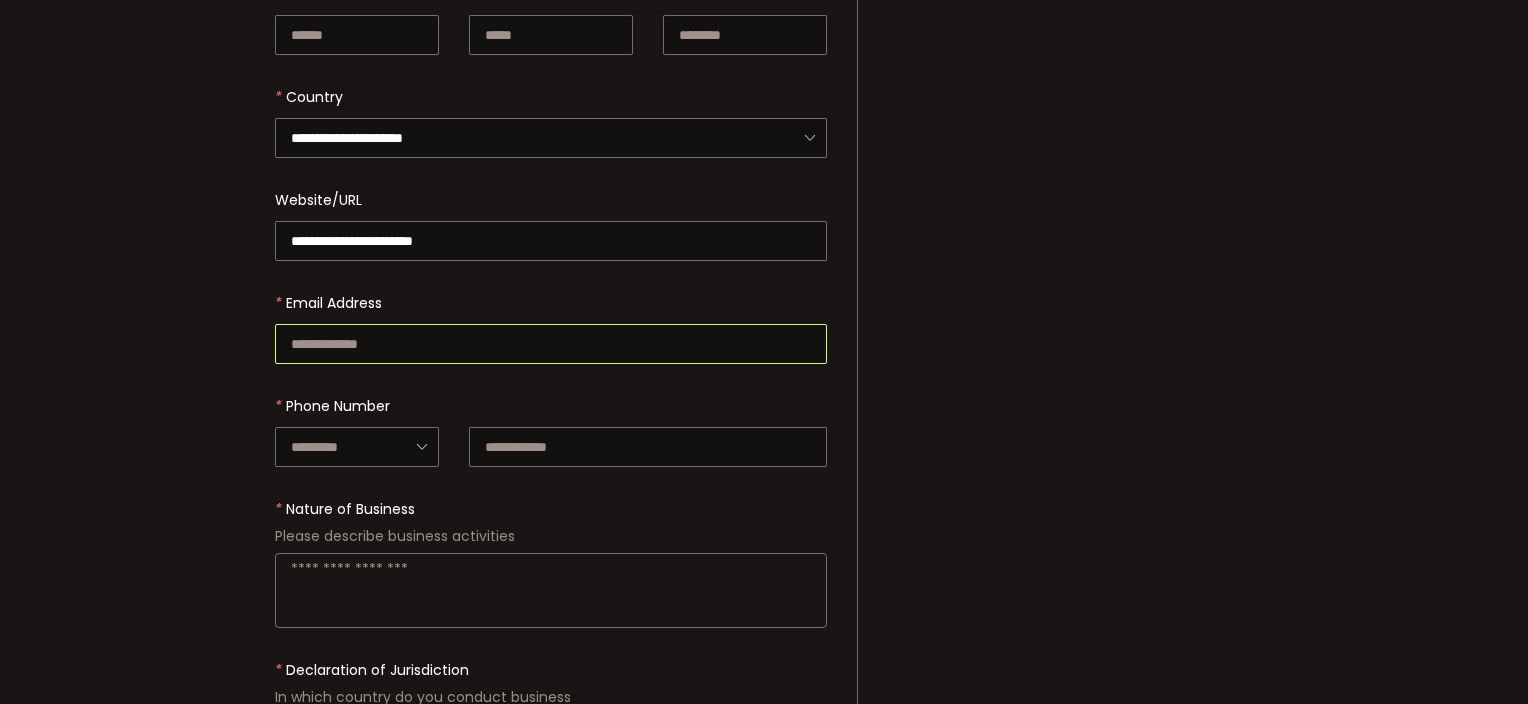 click at bounding box center (551, 344) 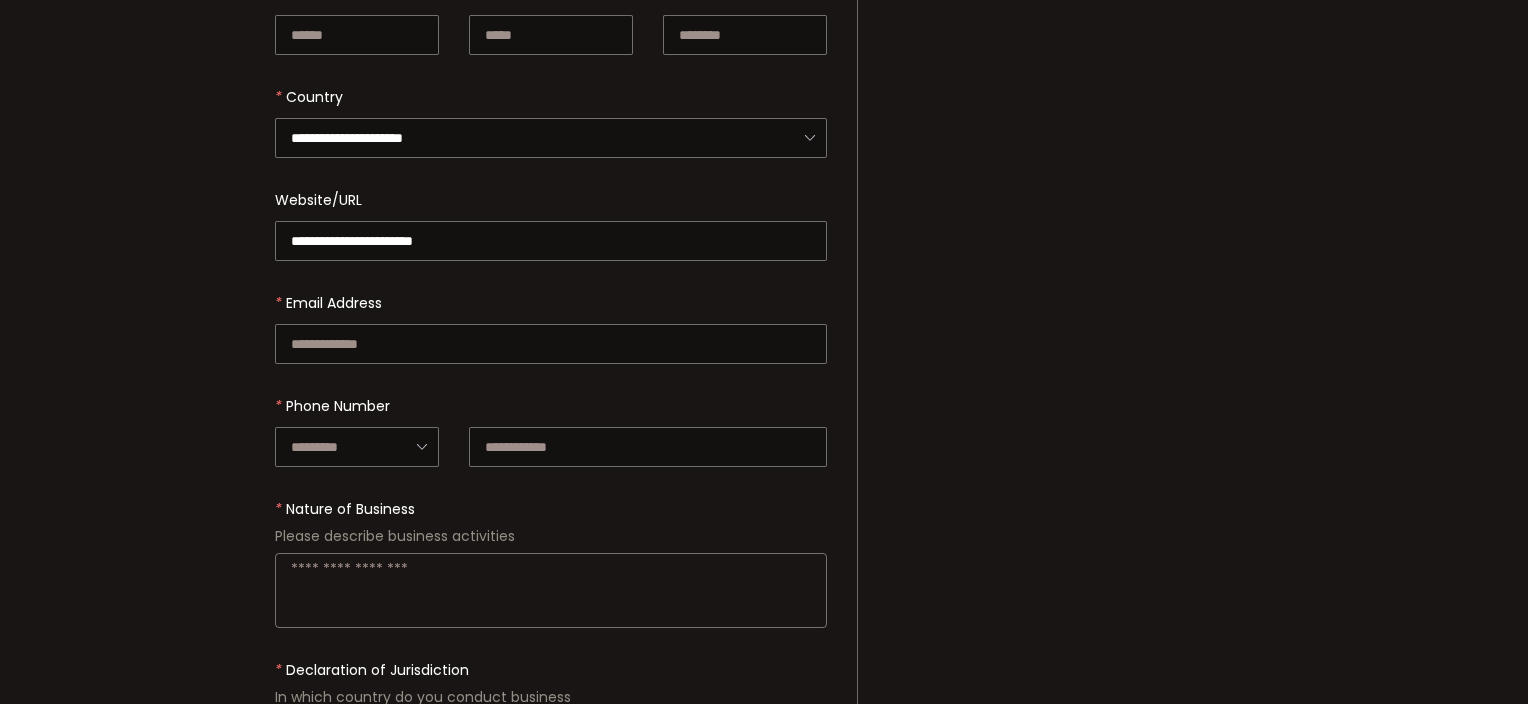 click on "**********" at bounding box center (764, 181) 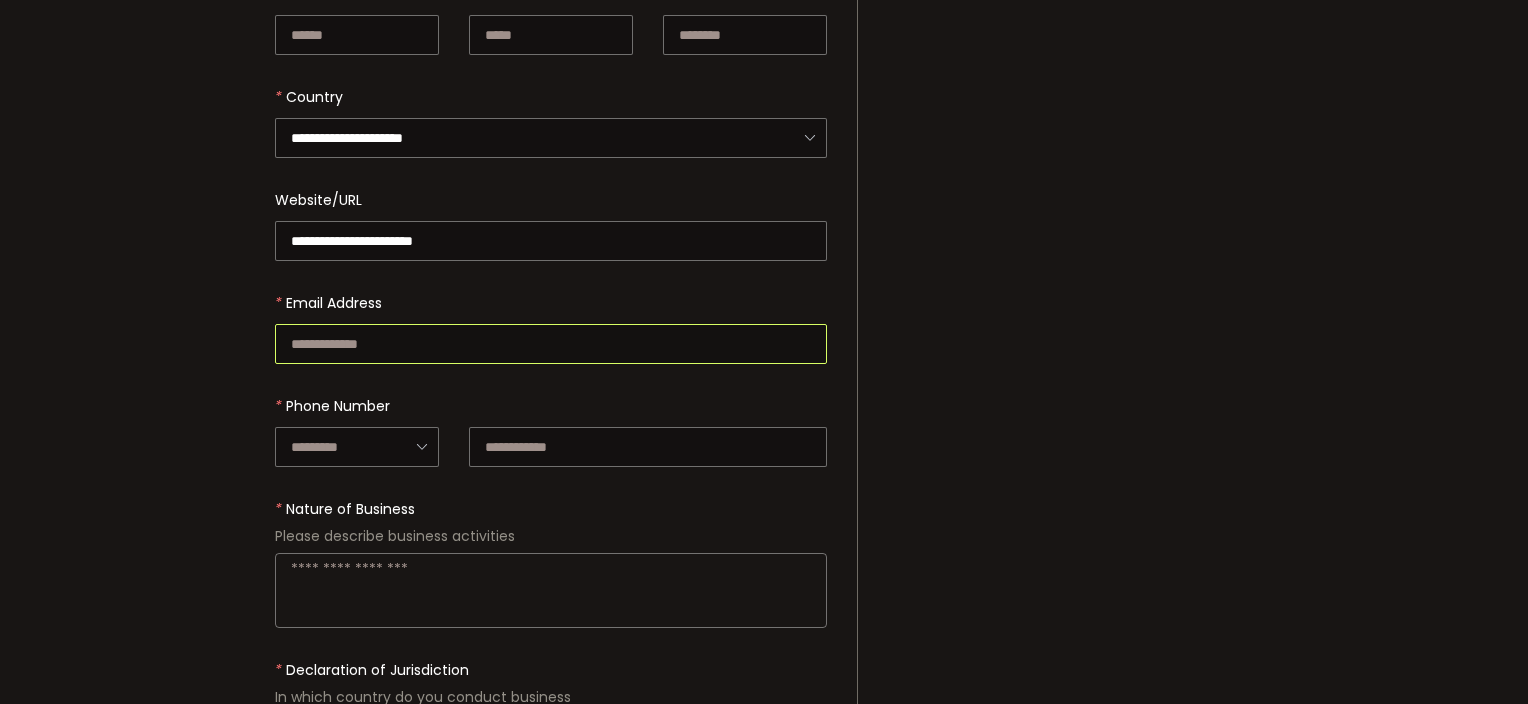 click at bounding box center (551, 344) 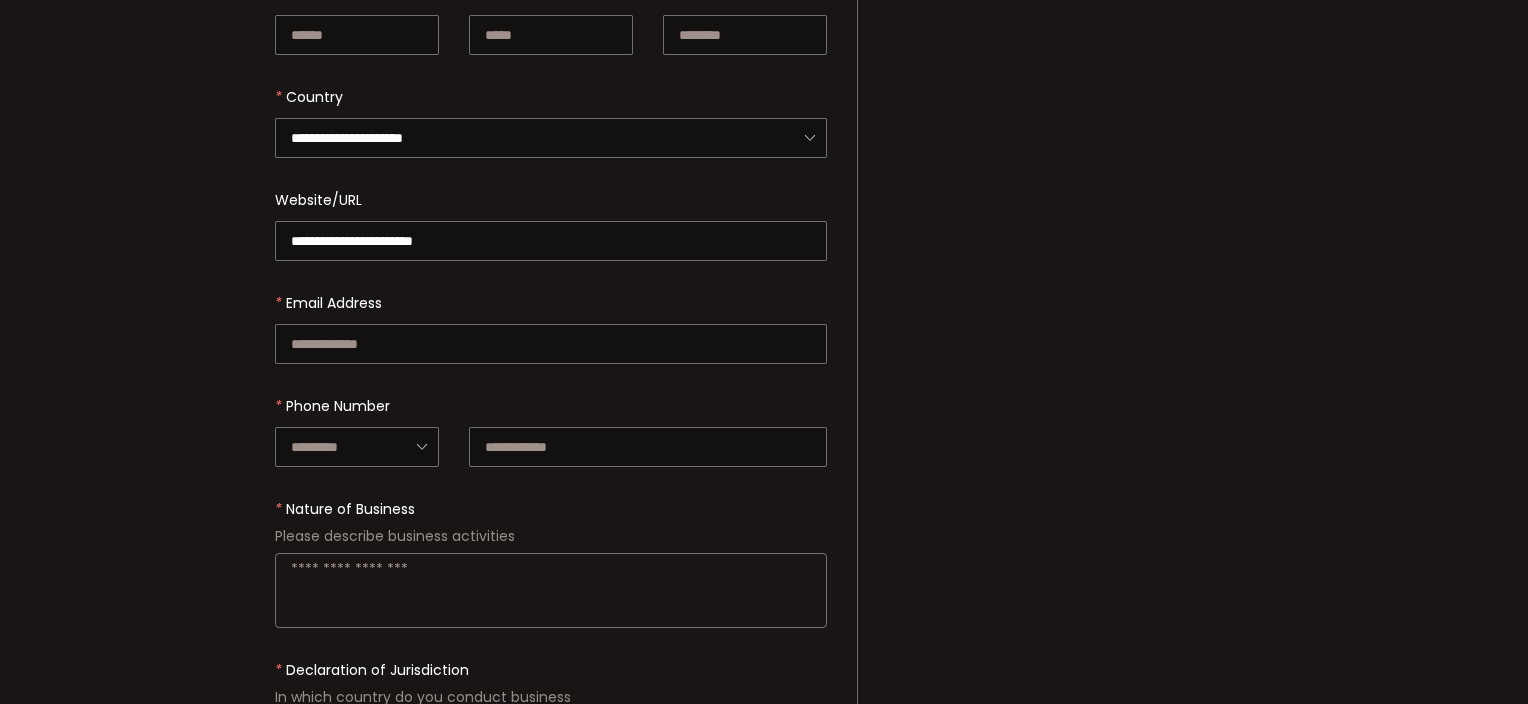 click on "**********" at bounding box center (764, 217) 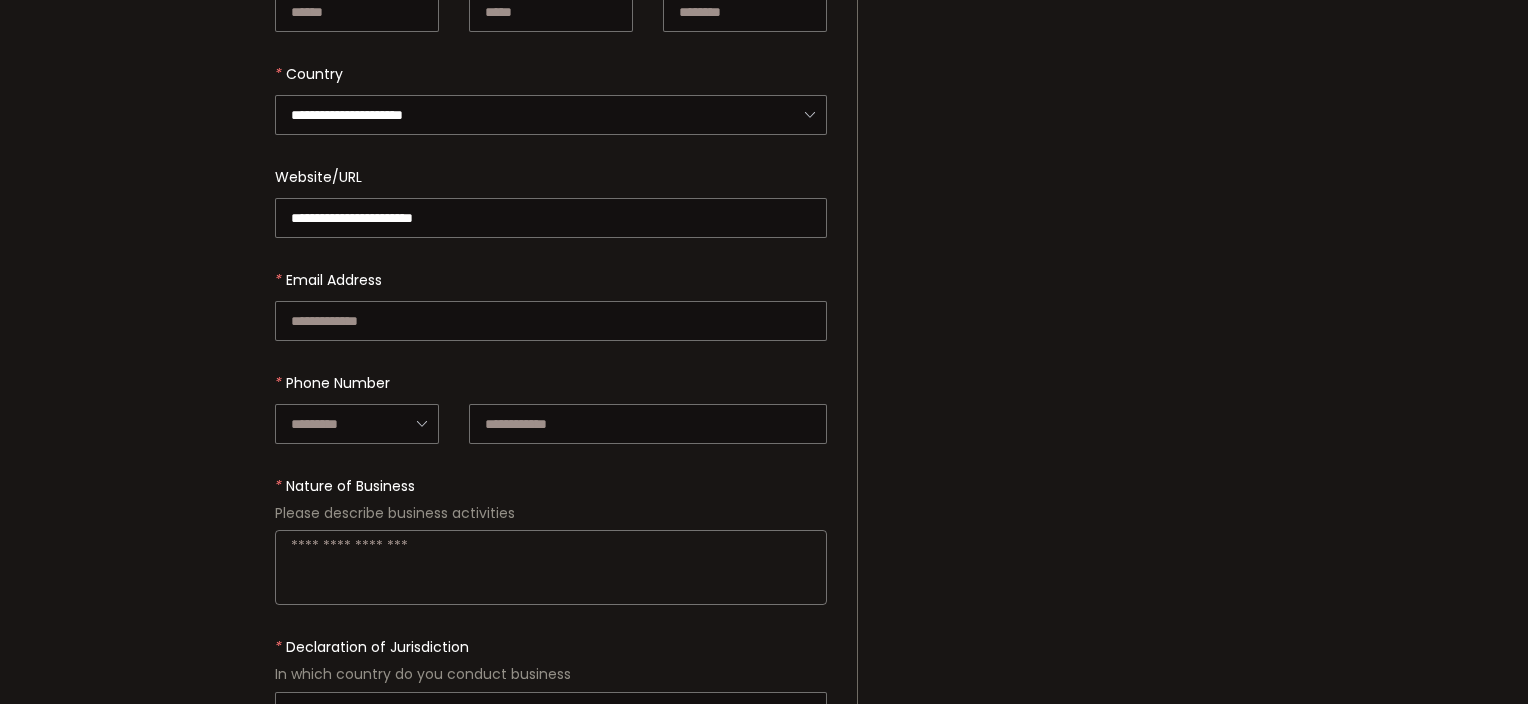 scroll, scrollTop: 753, scrollLeft: 0, axis: vertical 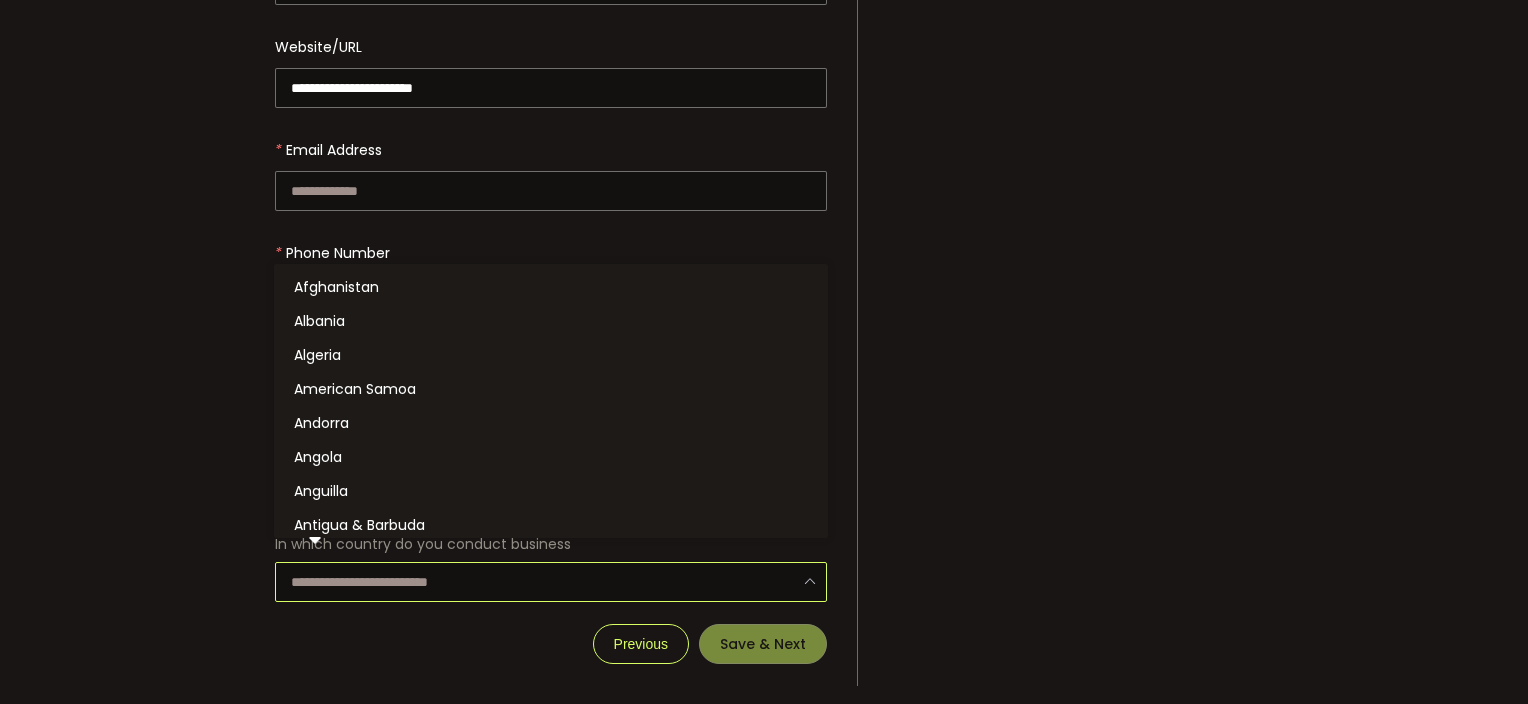 click at bounding box center [551, 582] 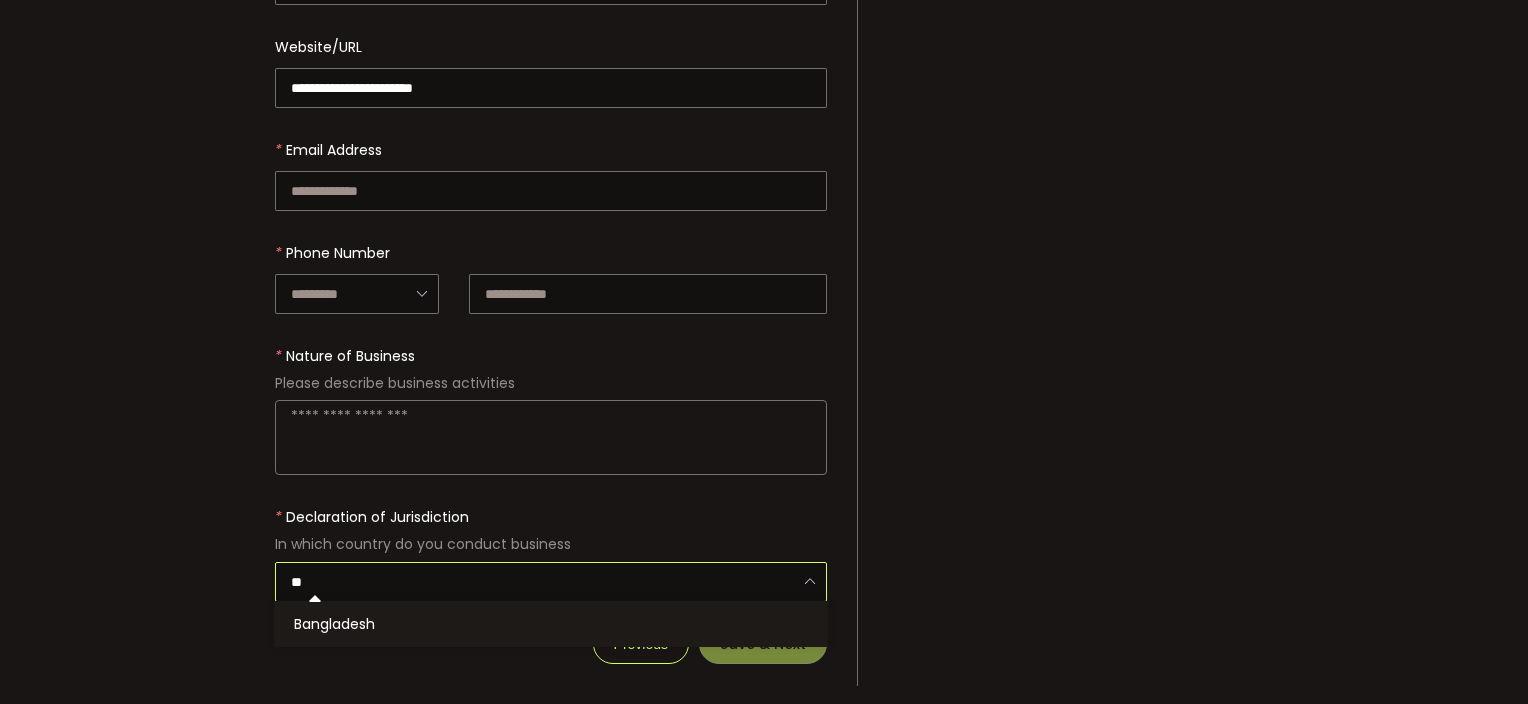 type on "*" 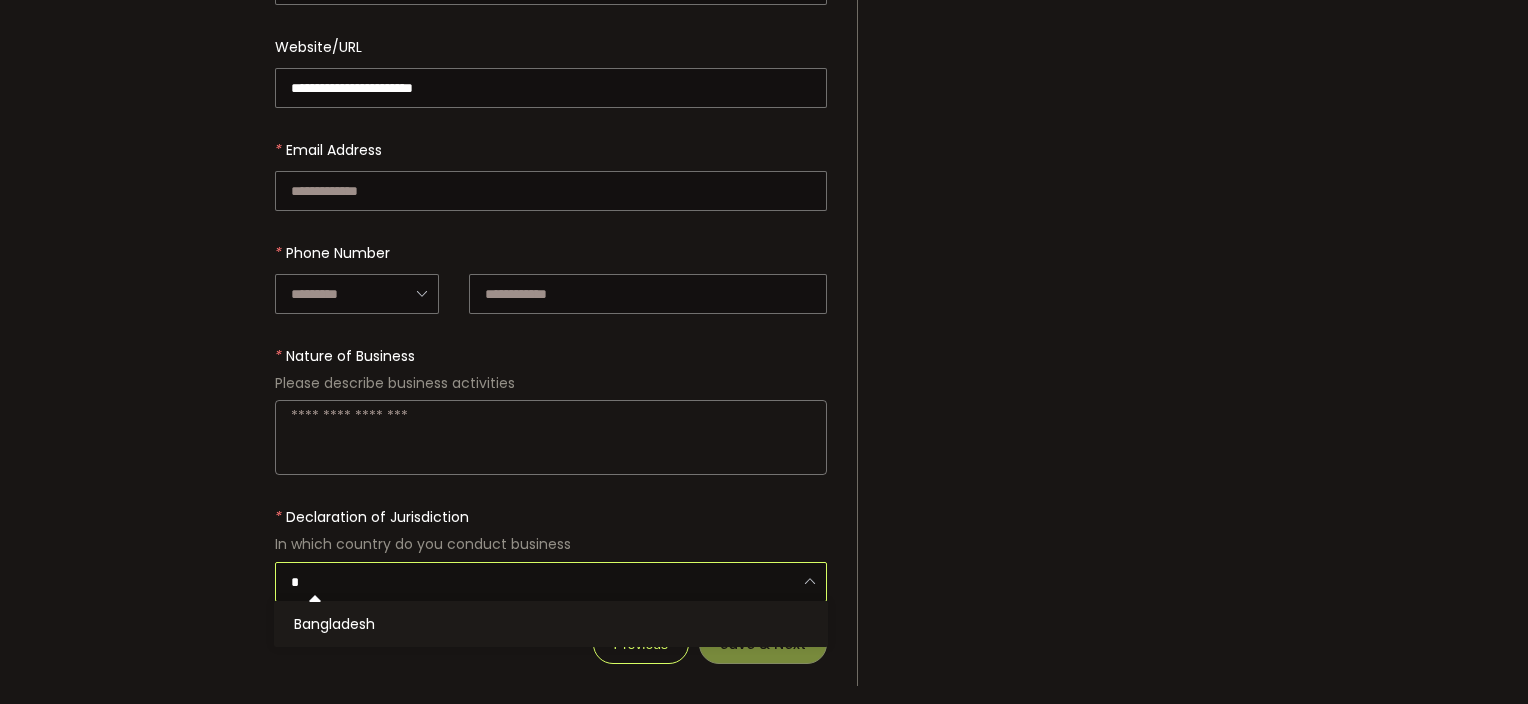 type 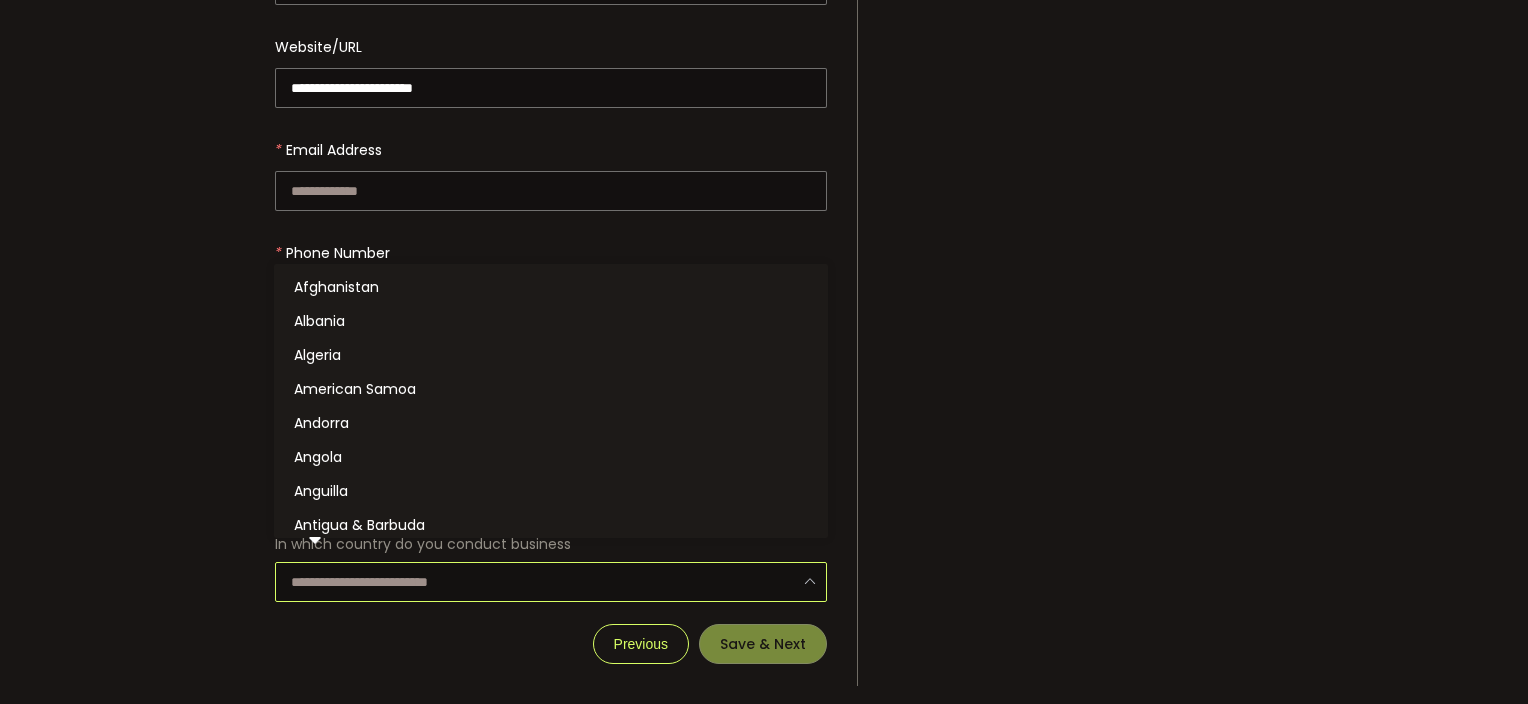 click on "**********" at bounding box center [764, 28] 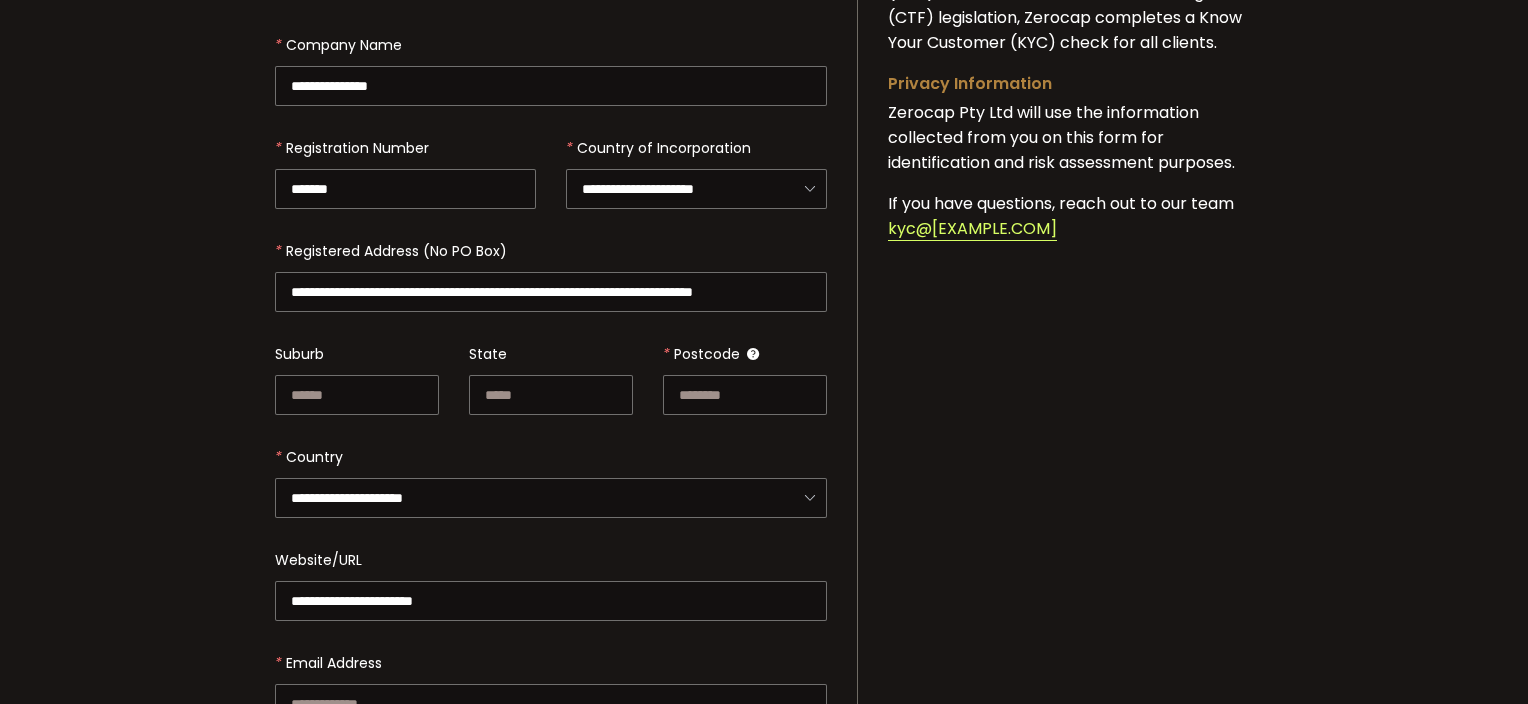 scroll, scrollTop: 0, scrollLeft: 0, axis: both 